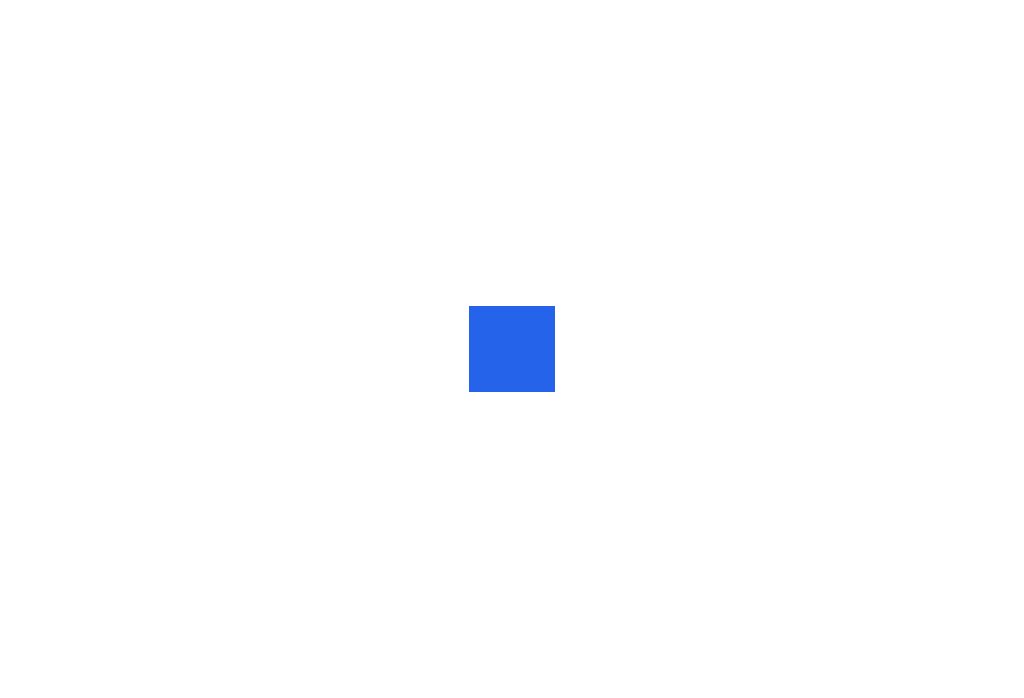 scroll, scrollTop: 0, scrollLeft: 0, axis: both 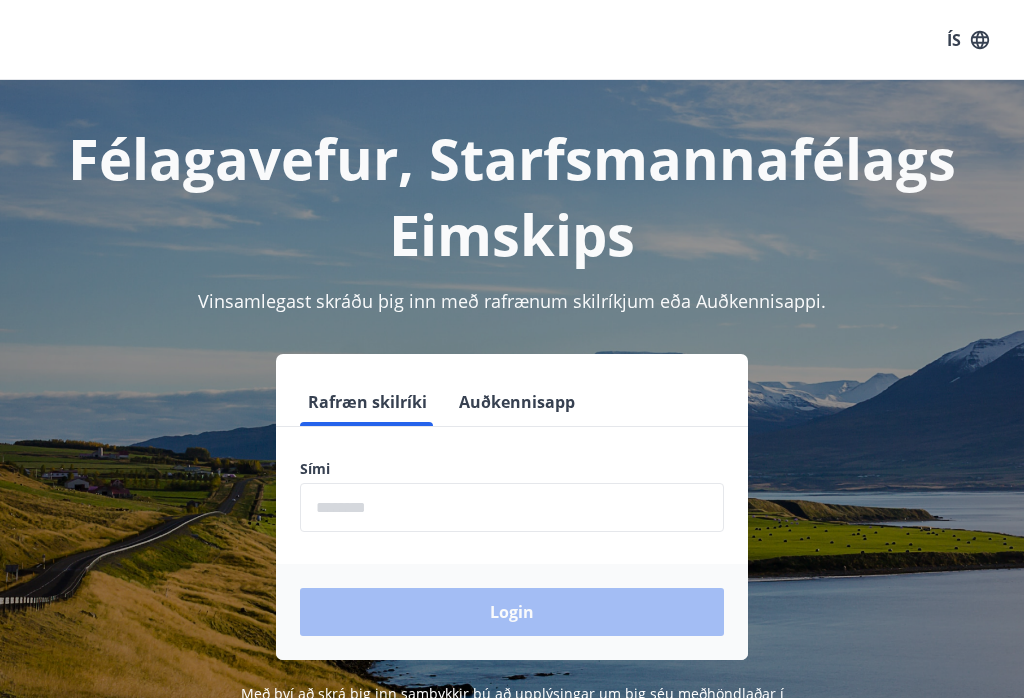 click at bounding box center (512, 507) 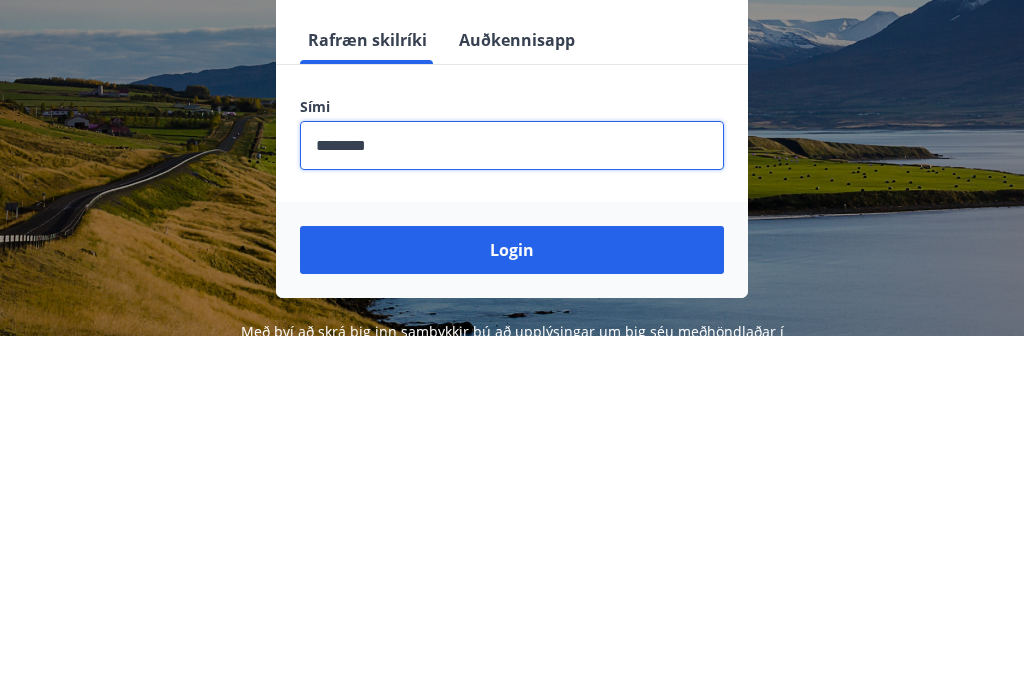 type on "********" 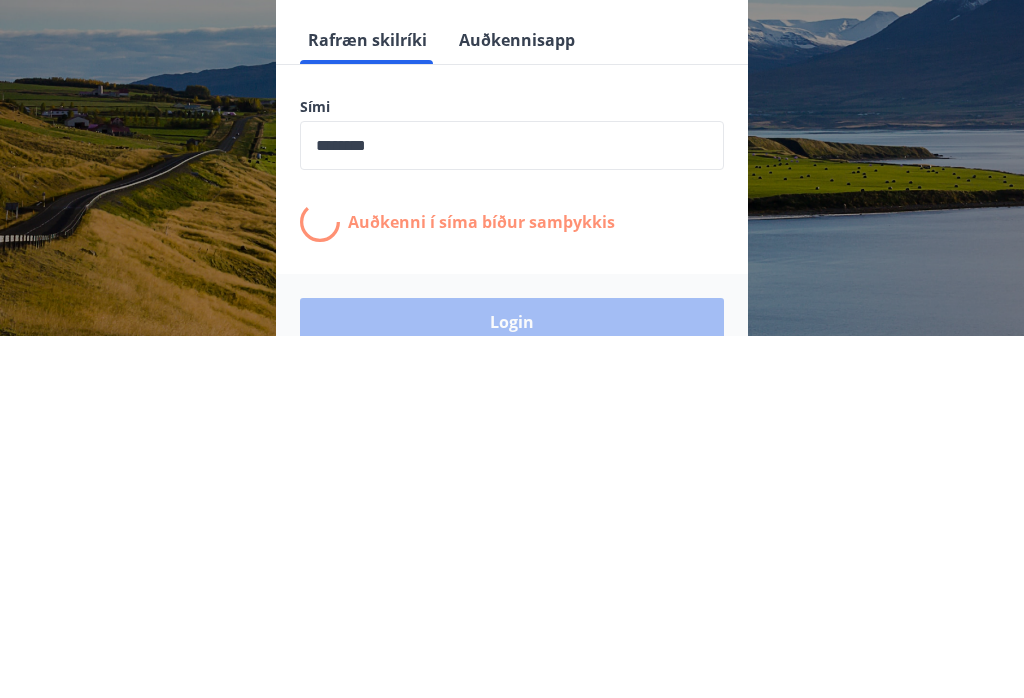scroll, scrollTop: 276, scrollLeft: 0, axis: vertical 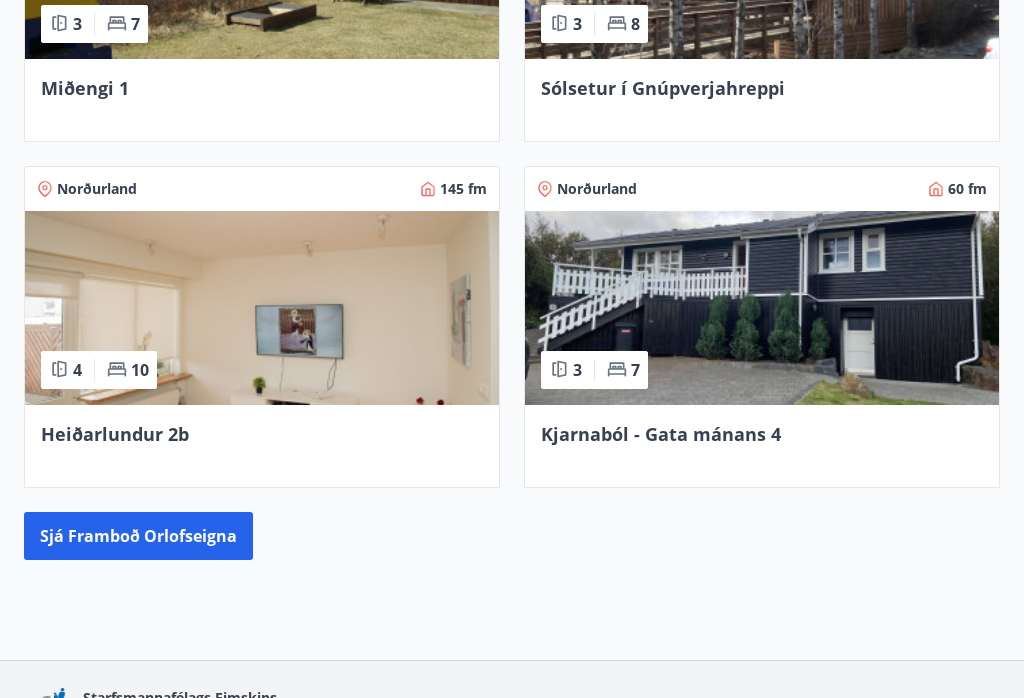 click at bounding box center (762, 308) 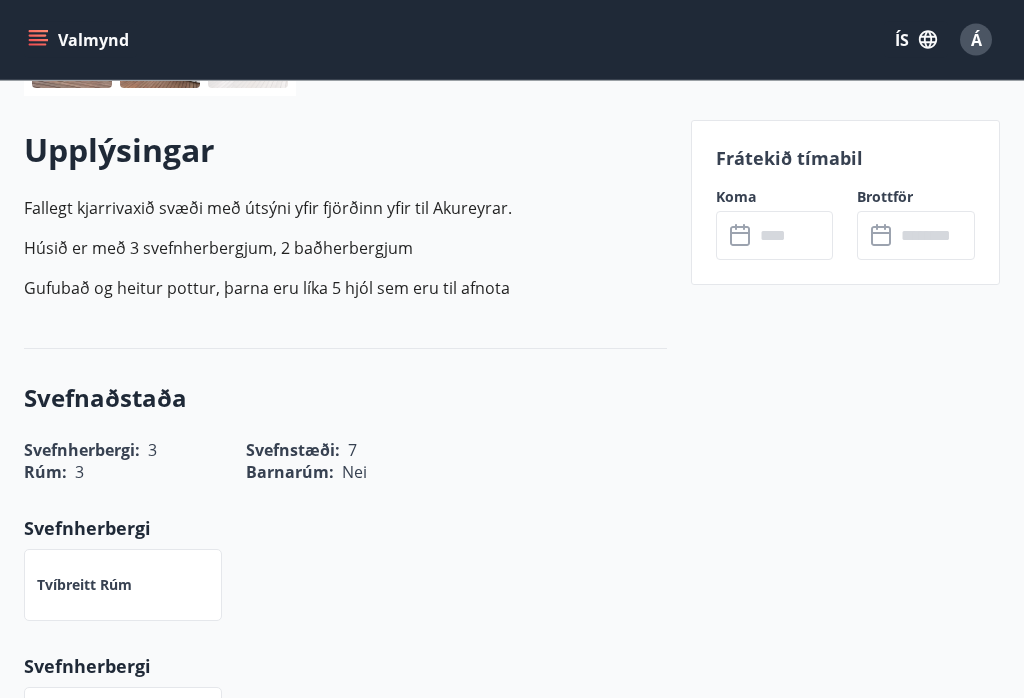 scroll, scrollTop: 524, scrollLeft: 0, axis: vertical 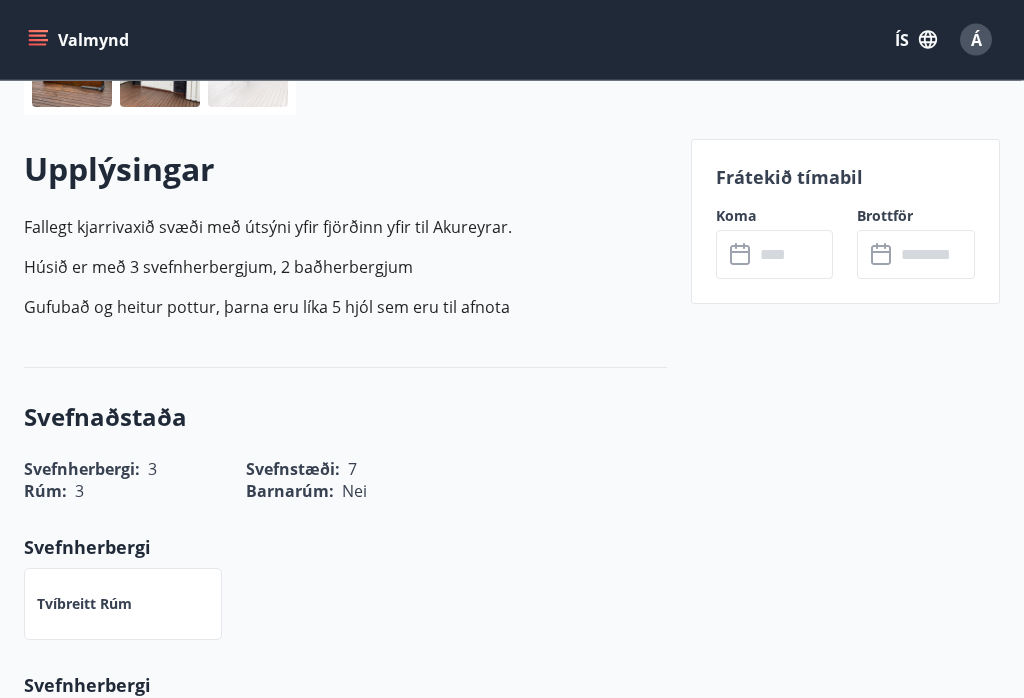 click on "Frátekið tímabil" at bounding box center (845, 178) 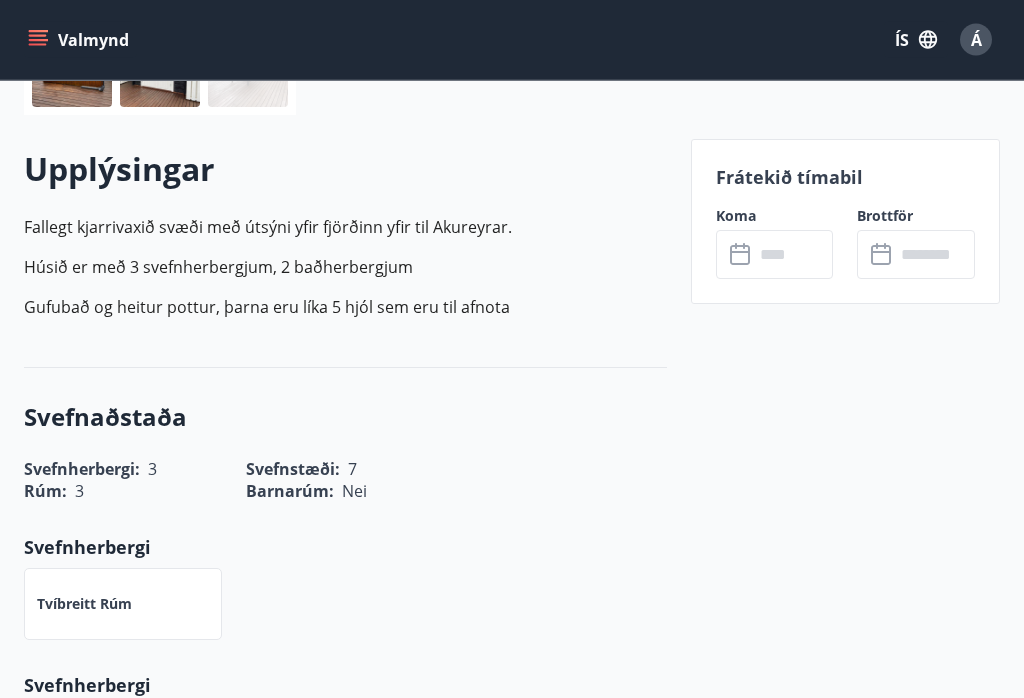 click 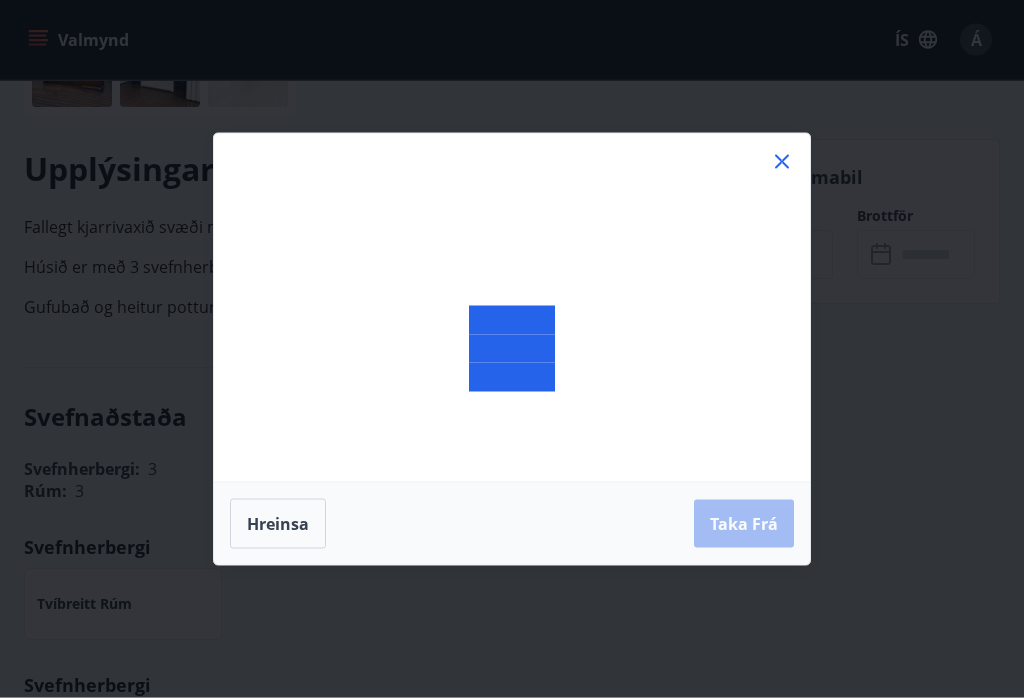 scroll, scrollTop: 525, scrollLeft: 0, axis: vertical 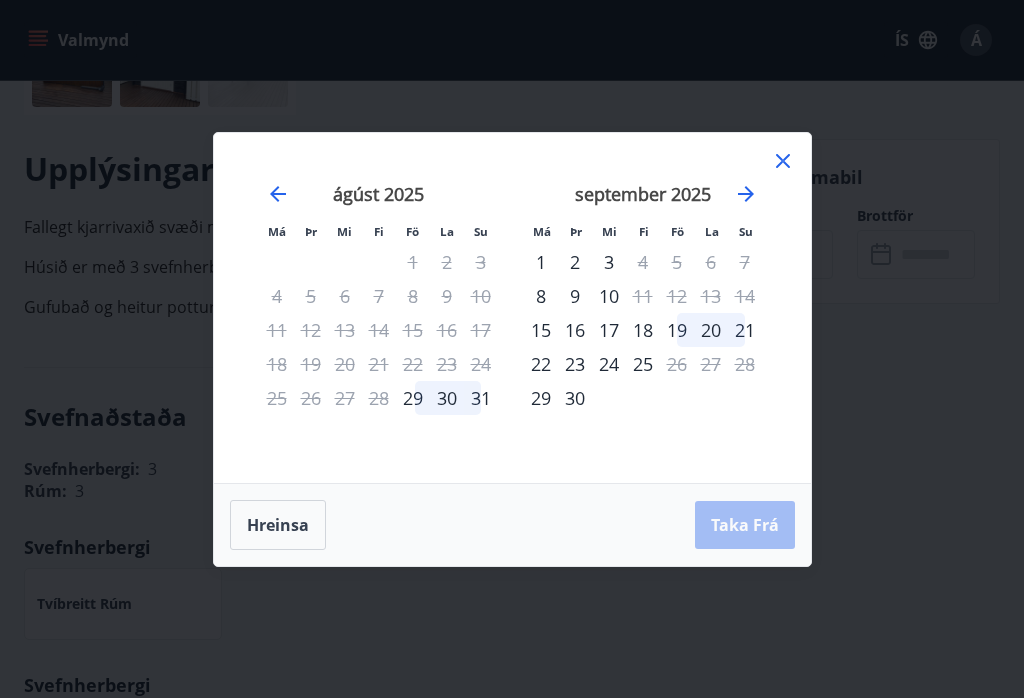 click 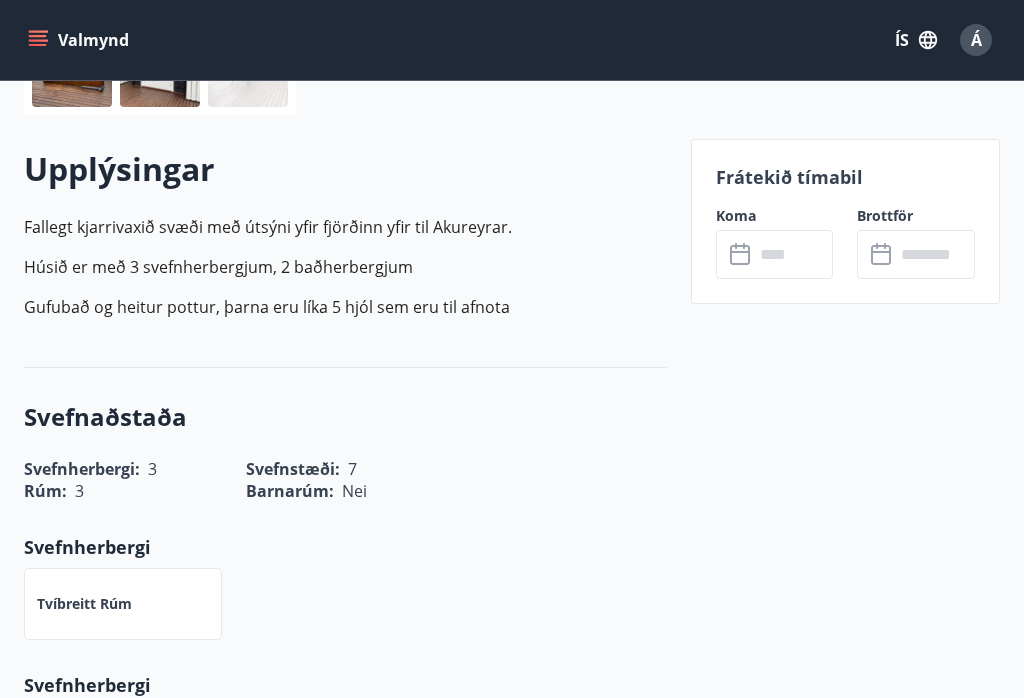 click on "Koma" at bounding box center (775, 216) 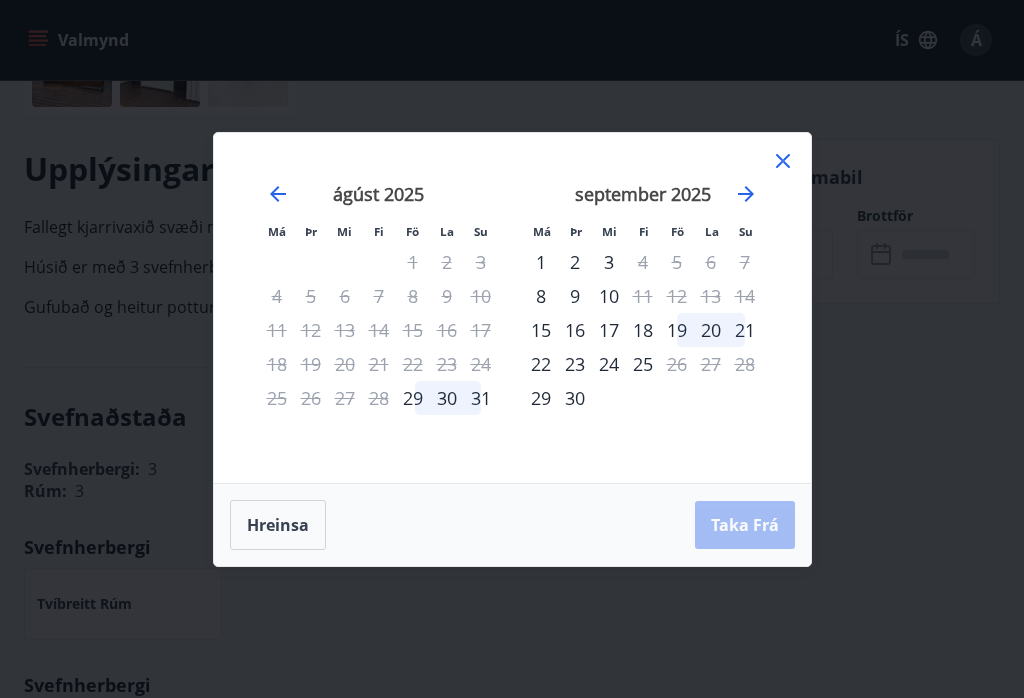 click 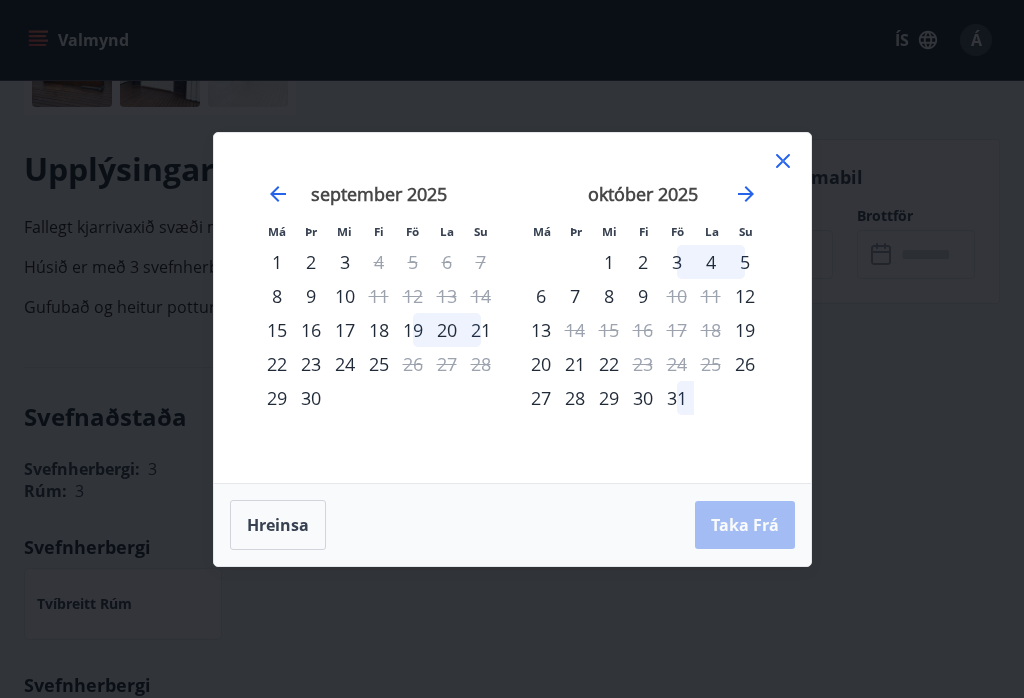 click on "3" at bounding box center [677, 262] 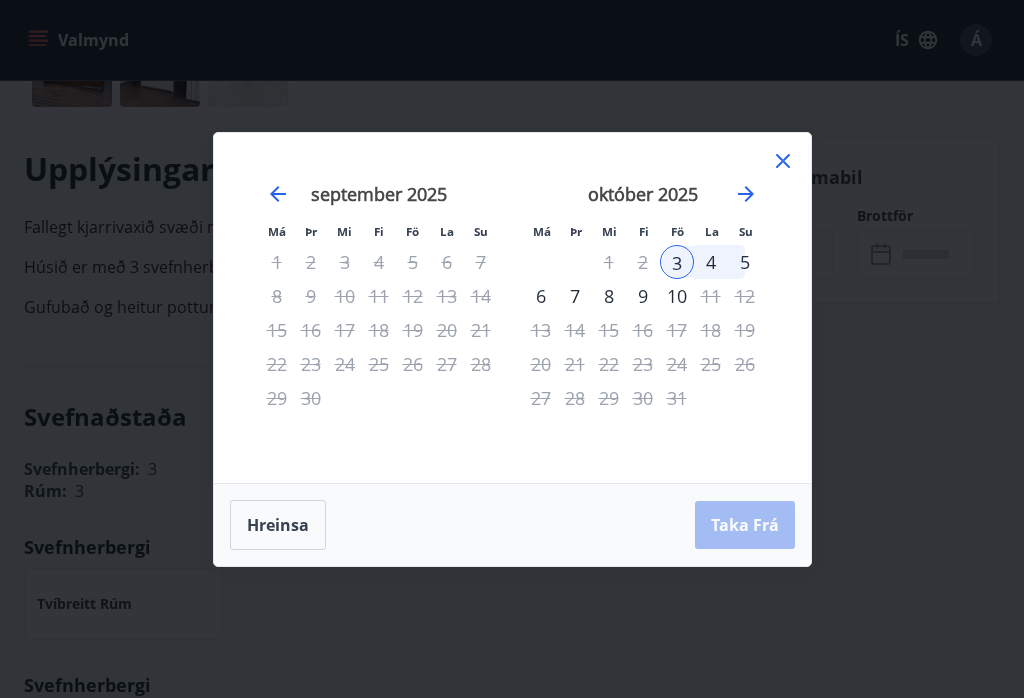 click 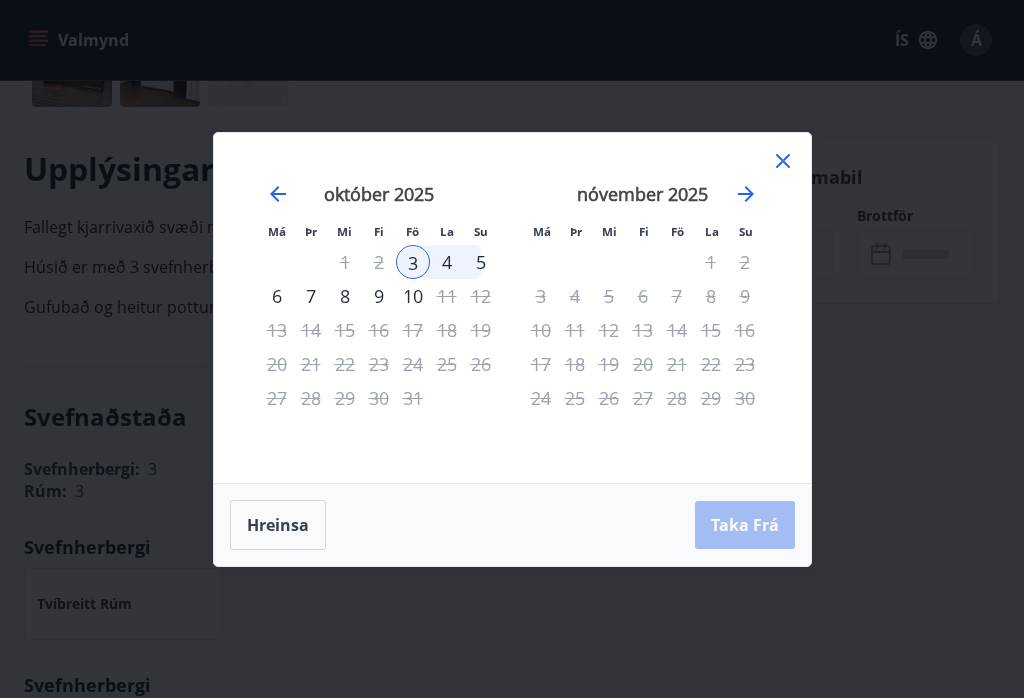 click 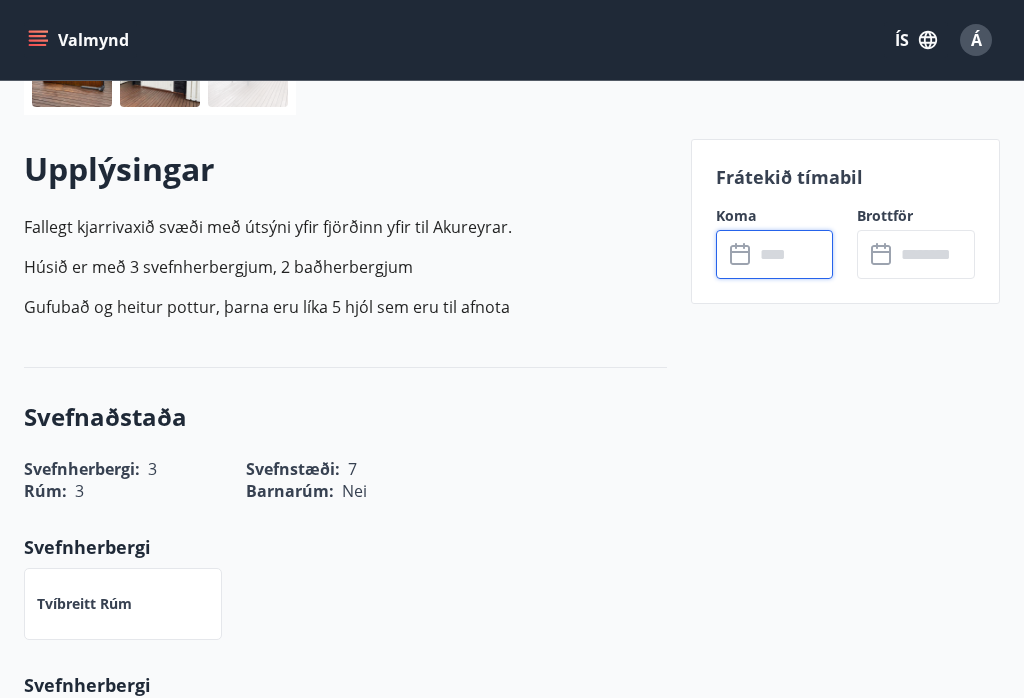 click on "Frátekið tímabil" at bounding box center [845, 177] 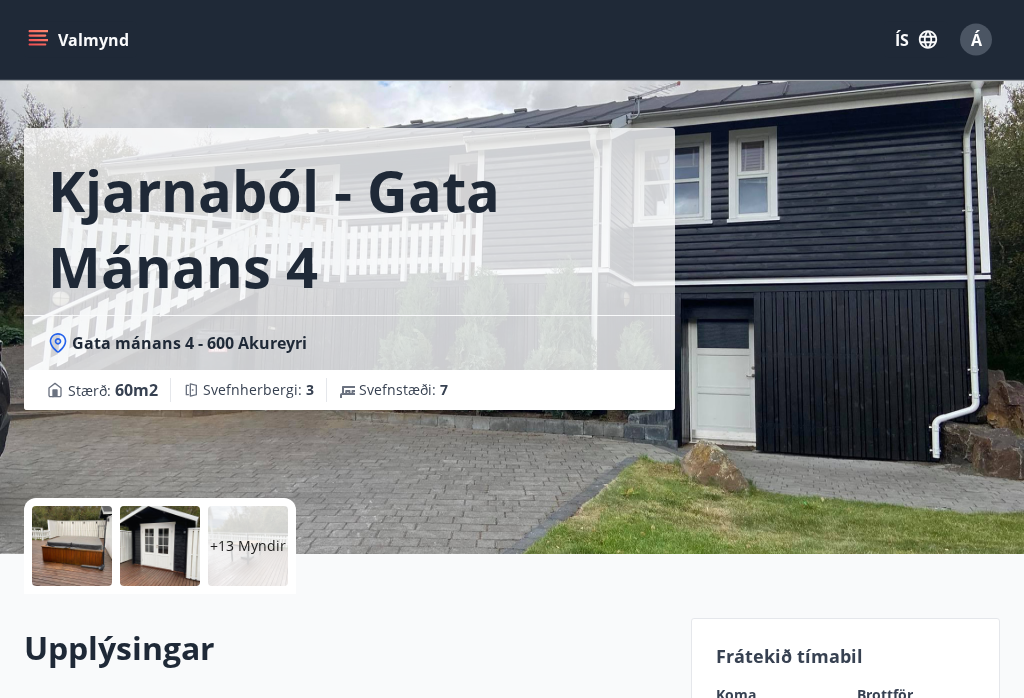 scroll, scrollTop: 0, scrollLeft: 0, axis: both 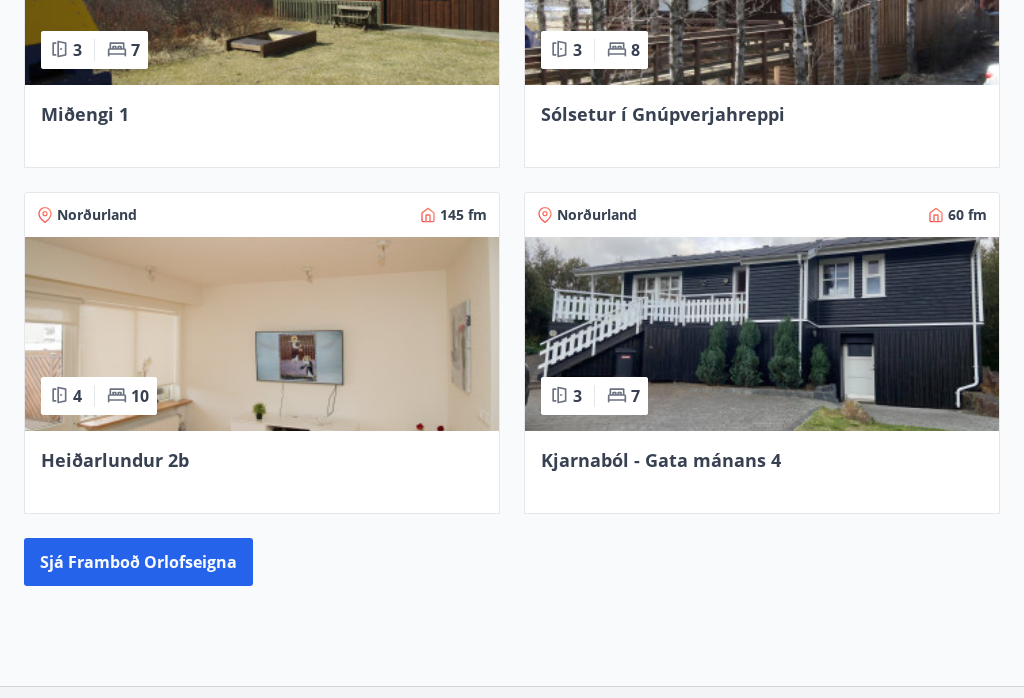 click at bounding box center [262, 335] 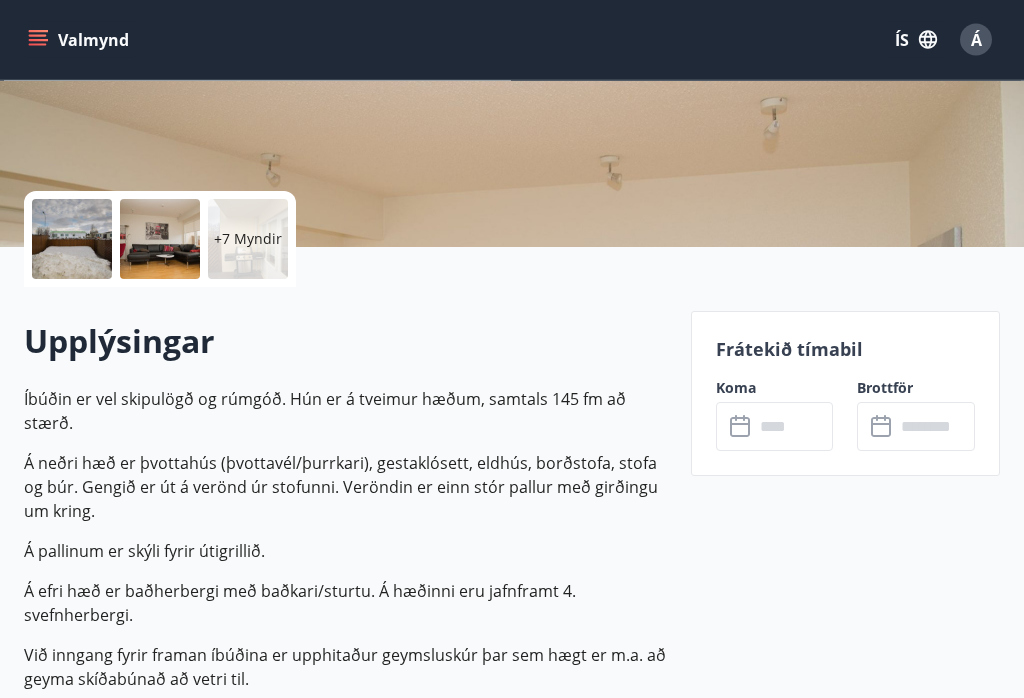 scroll, scrollTop: 358, scrollLeft: 0, axis: vertical 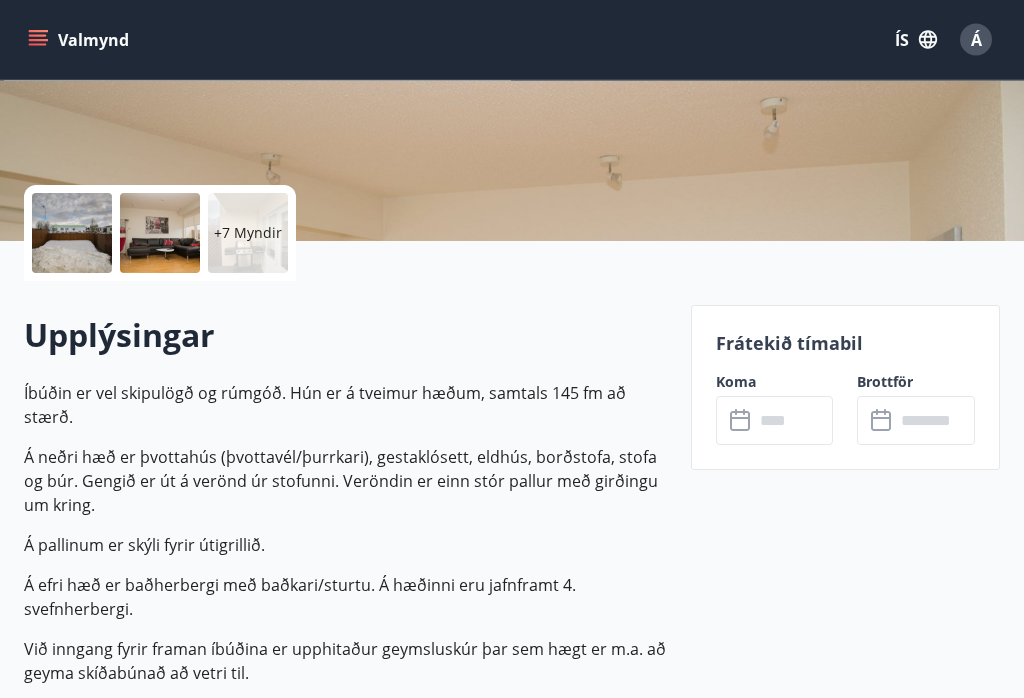 click 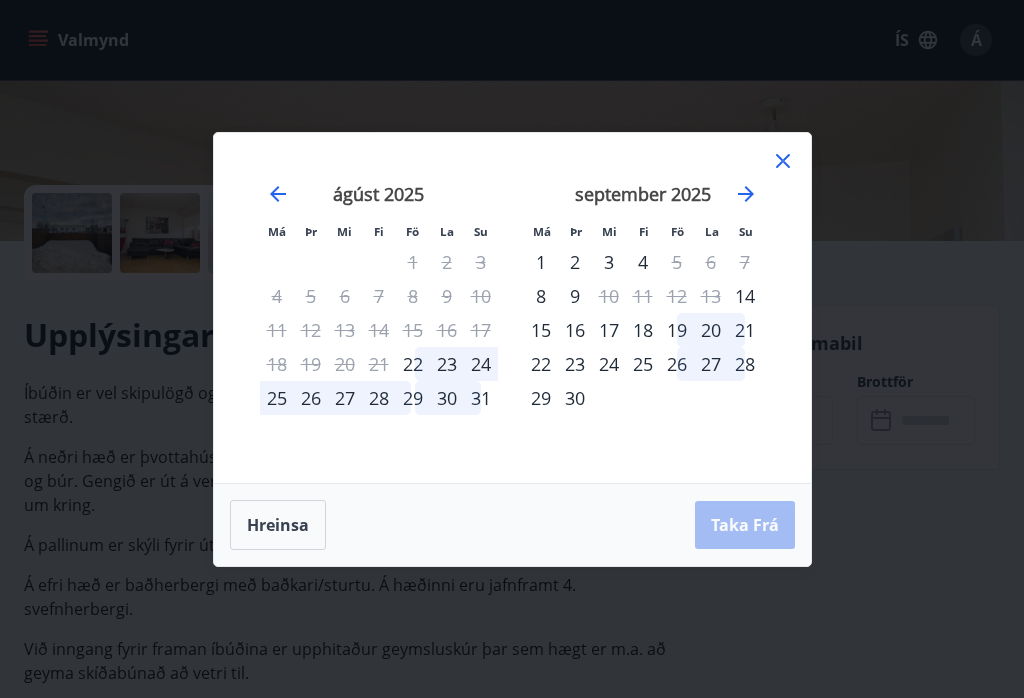 click 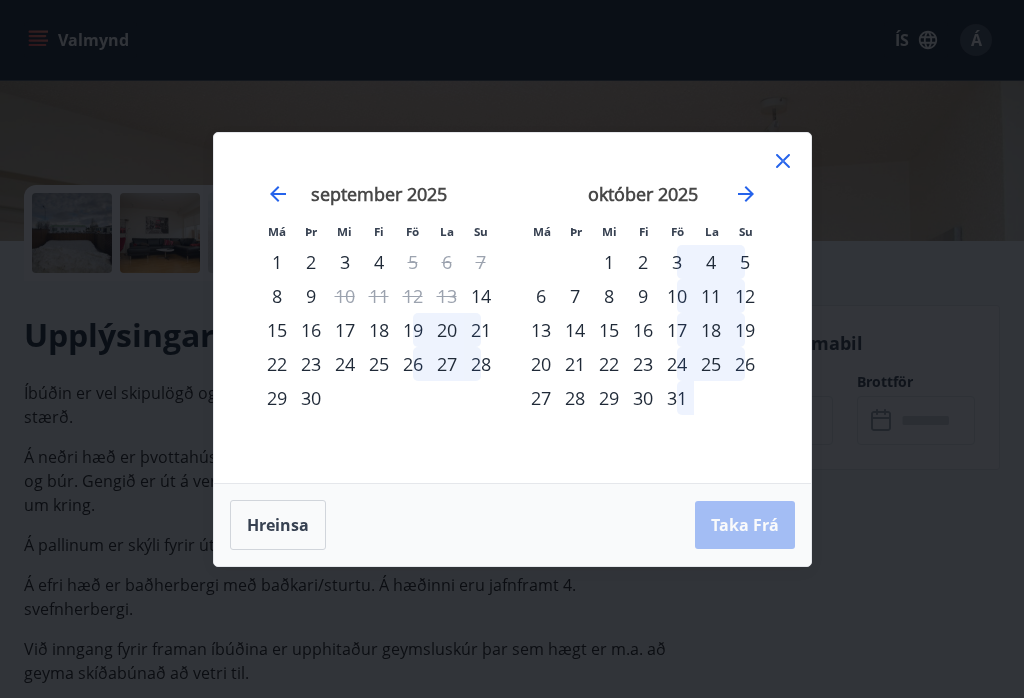 click 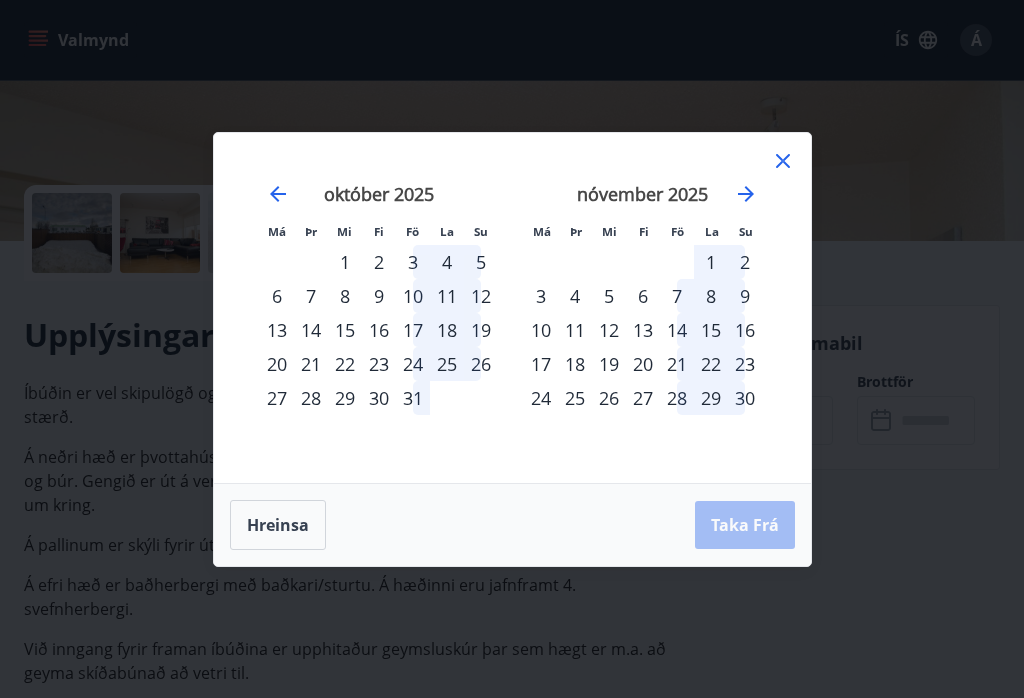 click 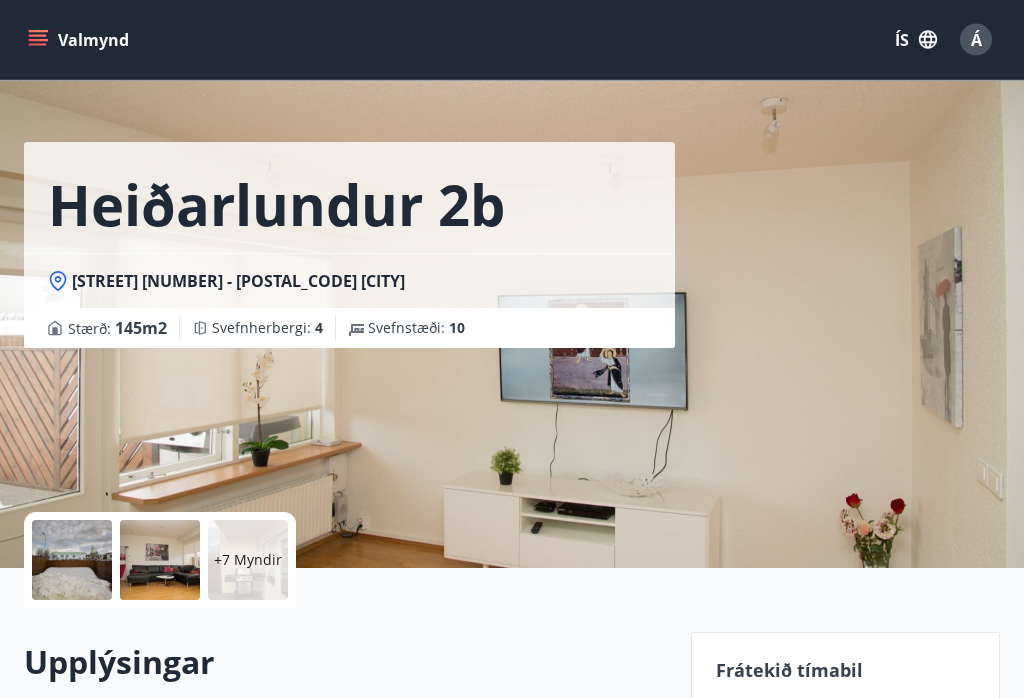scroll, scrollTop: 8, scrollLeft: 0, axis: vertical 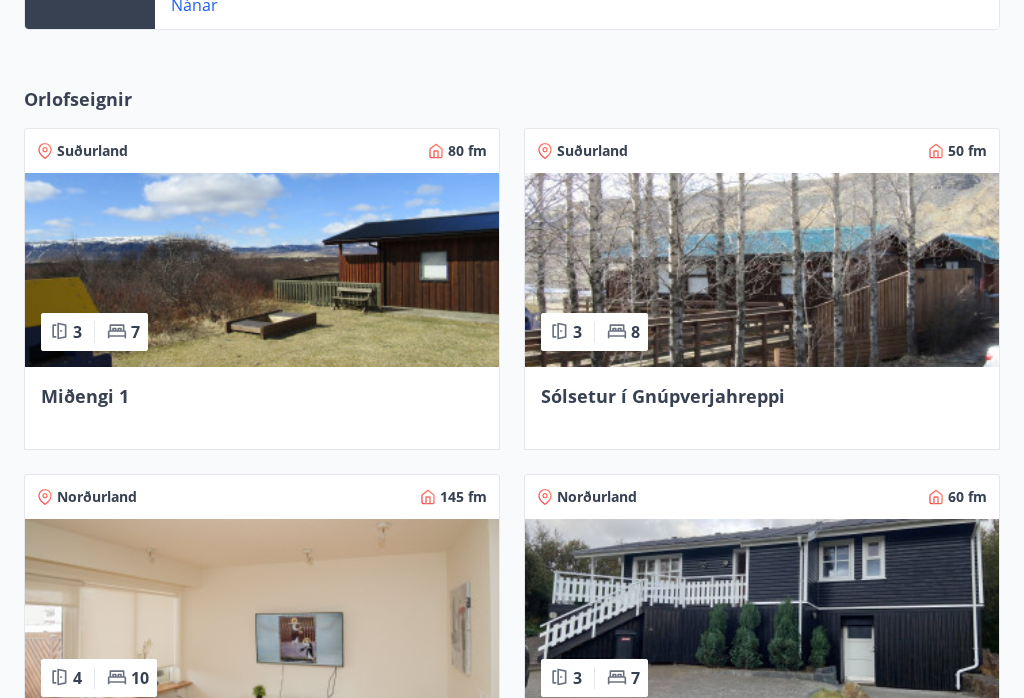 click at bounding box center (762, 270) 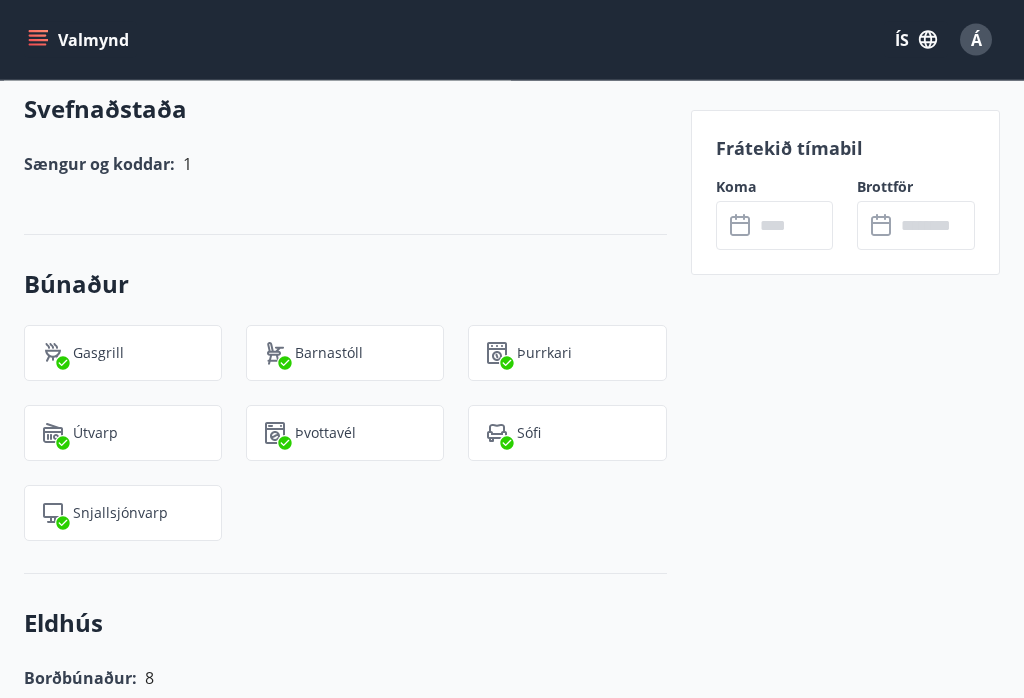 scroll, scrollTop: 1548, scrollLeft: 0, axis: vertical 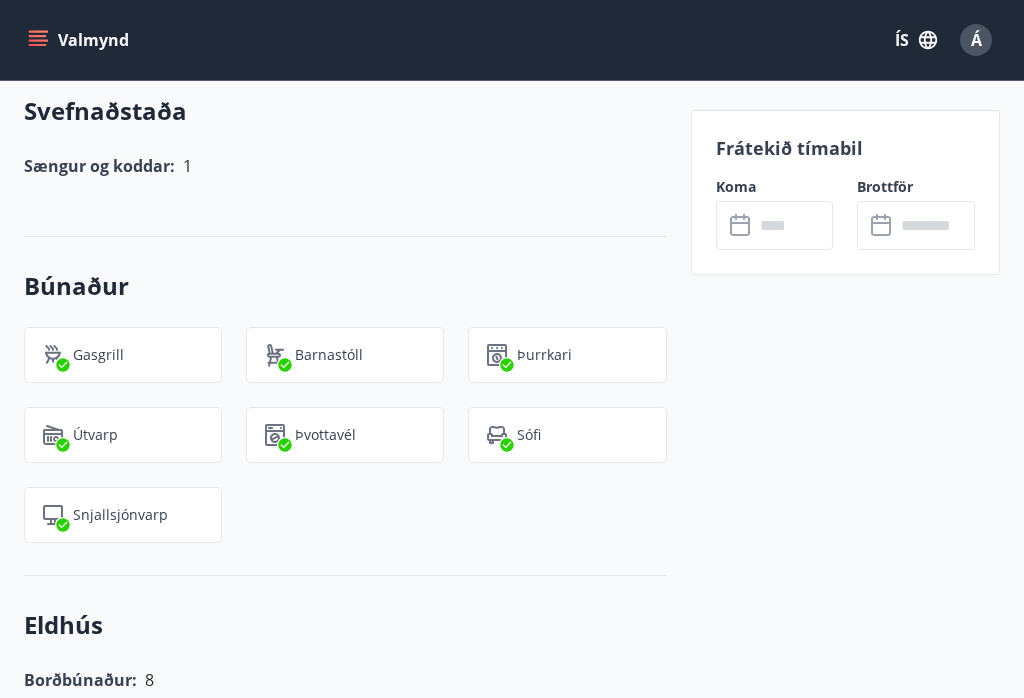 click at bounding box center (794, 225) 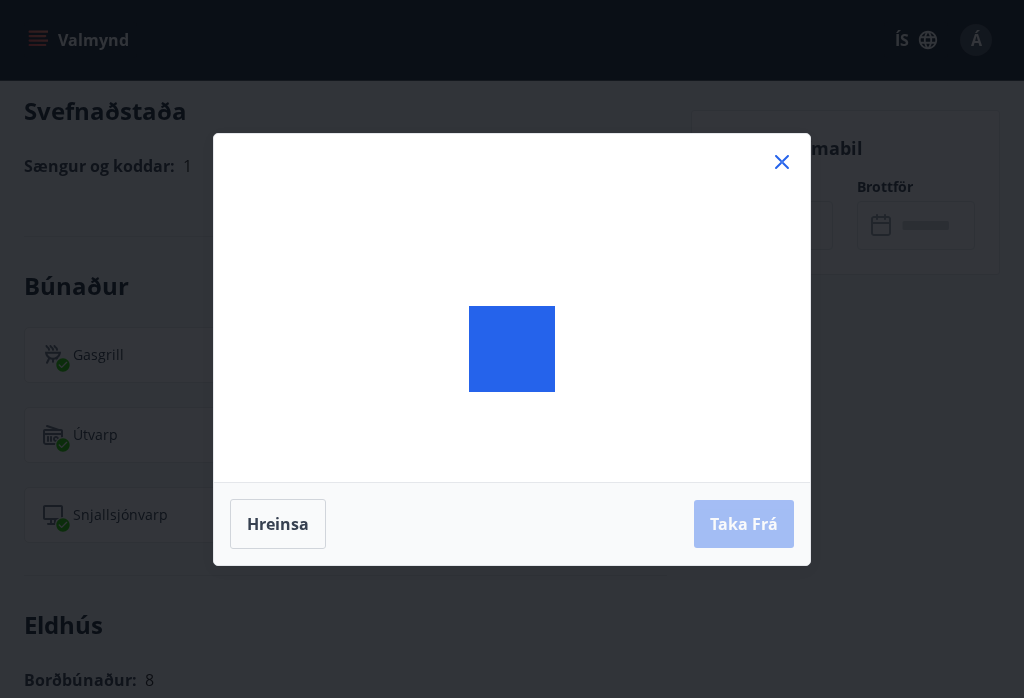click at bounding box center (512, 349) 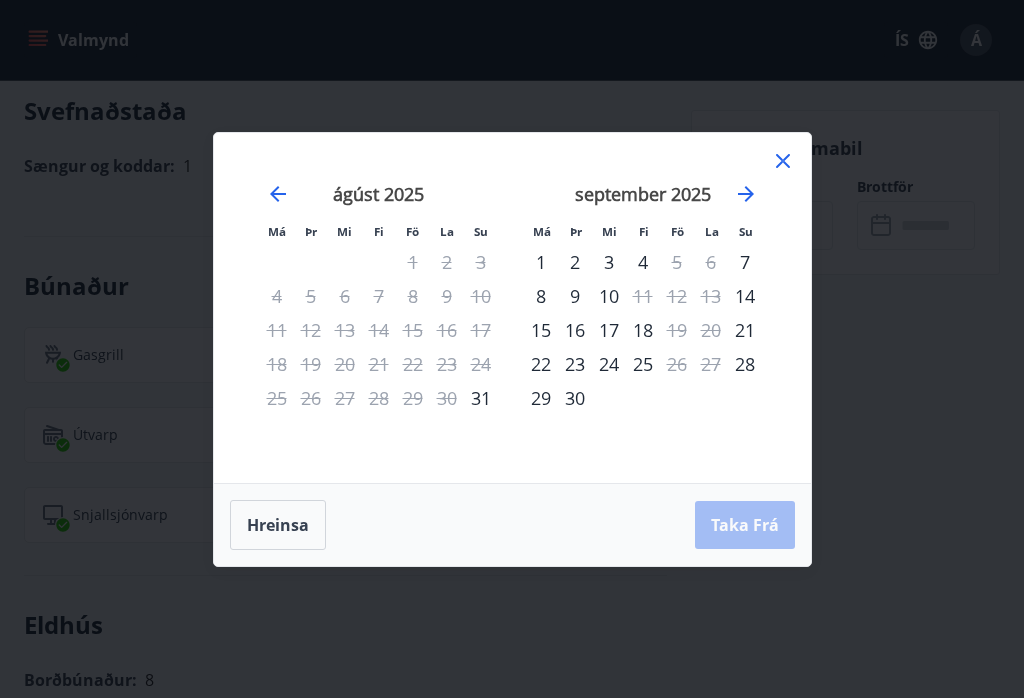 click 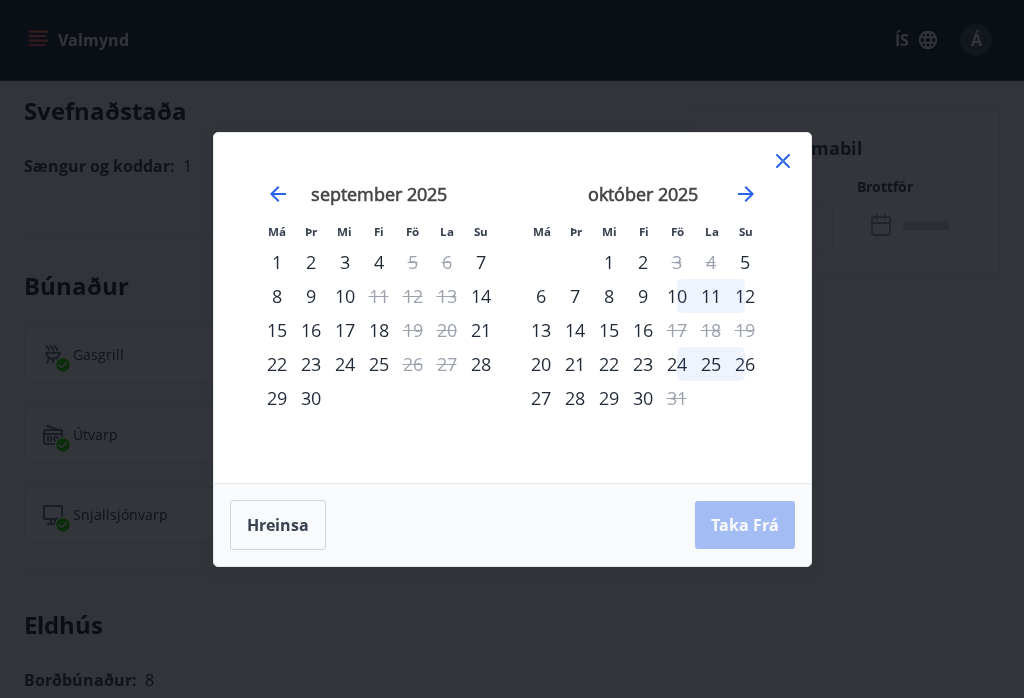 click 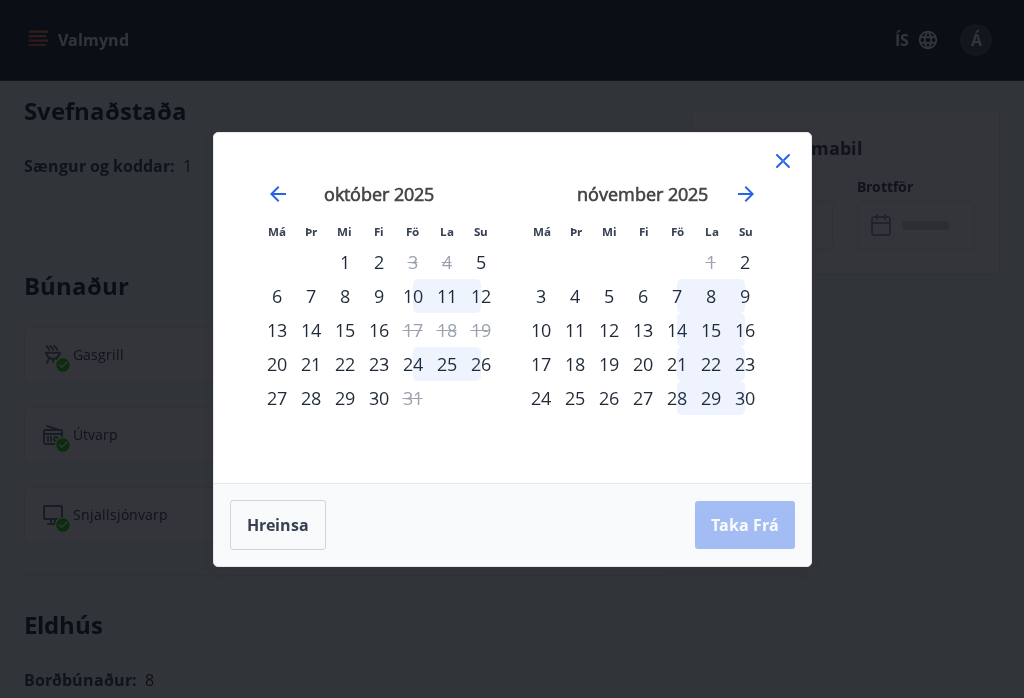 click 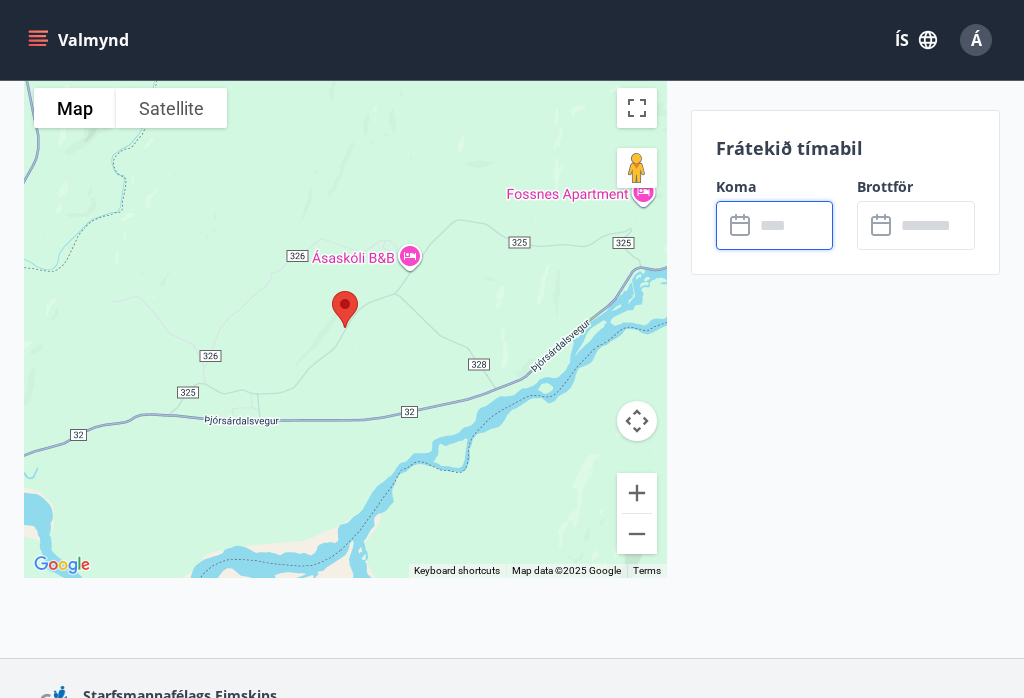 scroll, scrollTop: 3362, scrollLeft: 0, axis: vertical 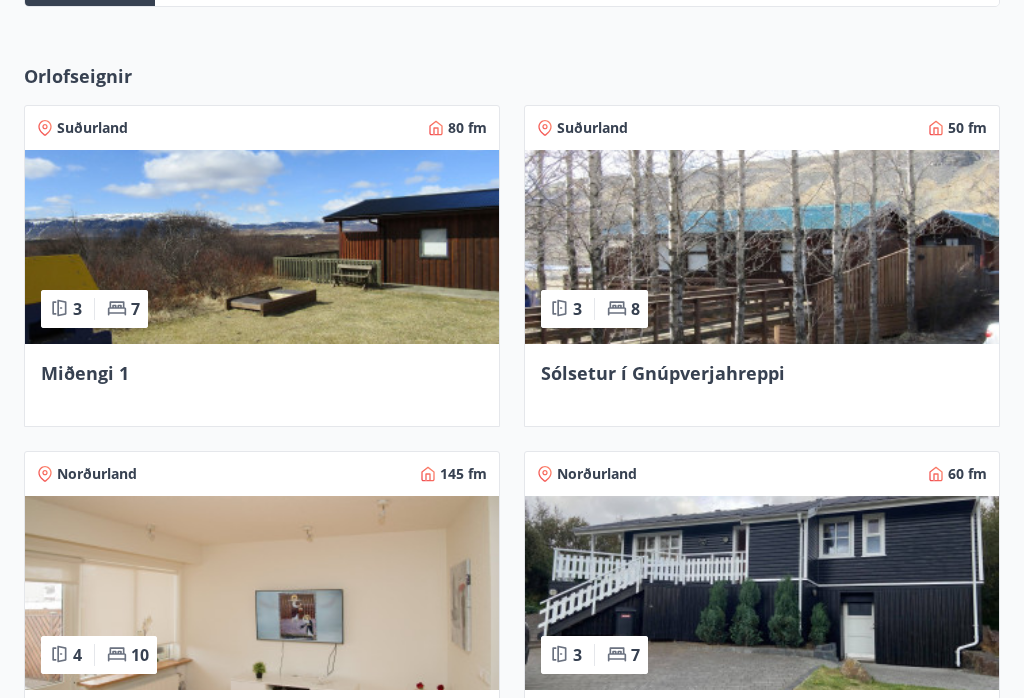 click at bounding box center [262, 247] 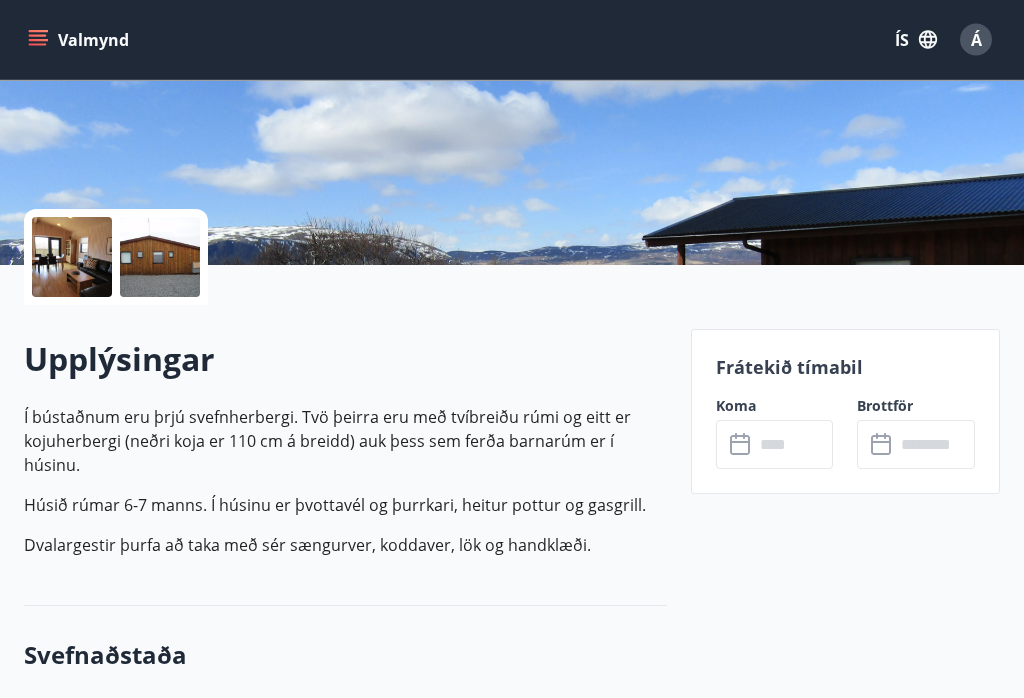 scroll, scrollTop: 335, scrollLeft: 0, axis: vertical 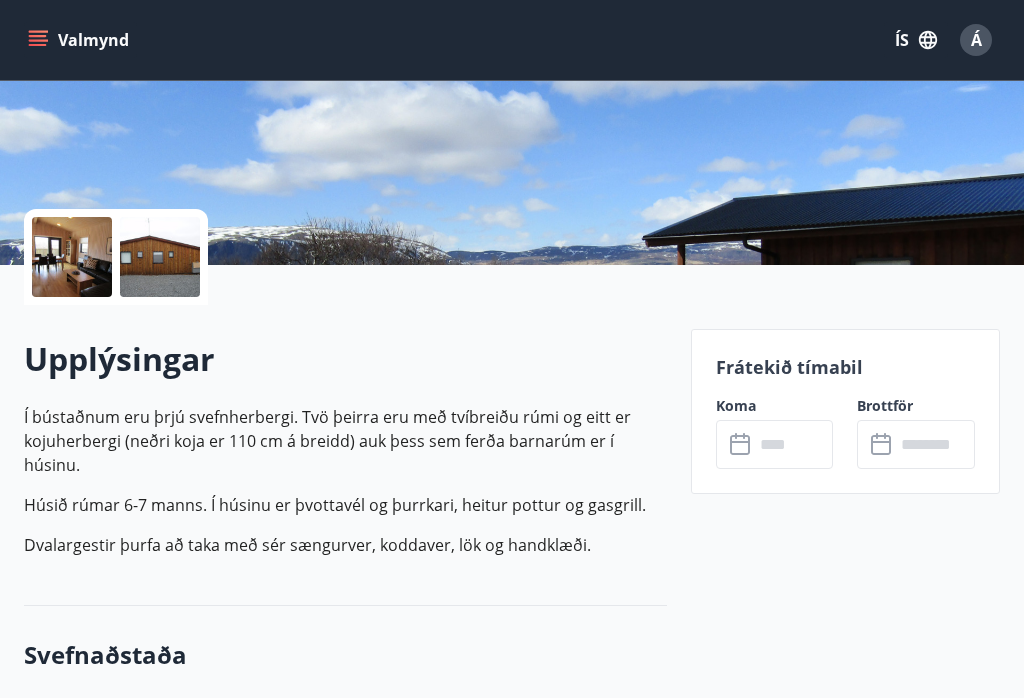 click at bounding box center [794, 444] 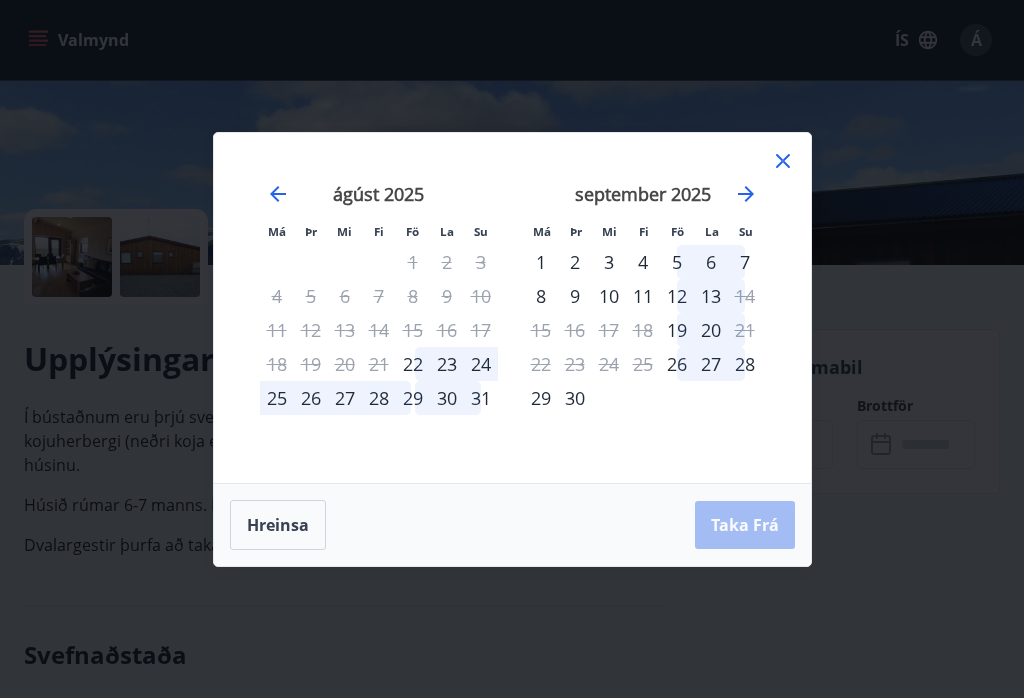 click 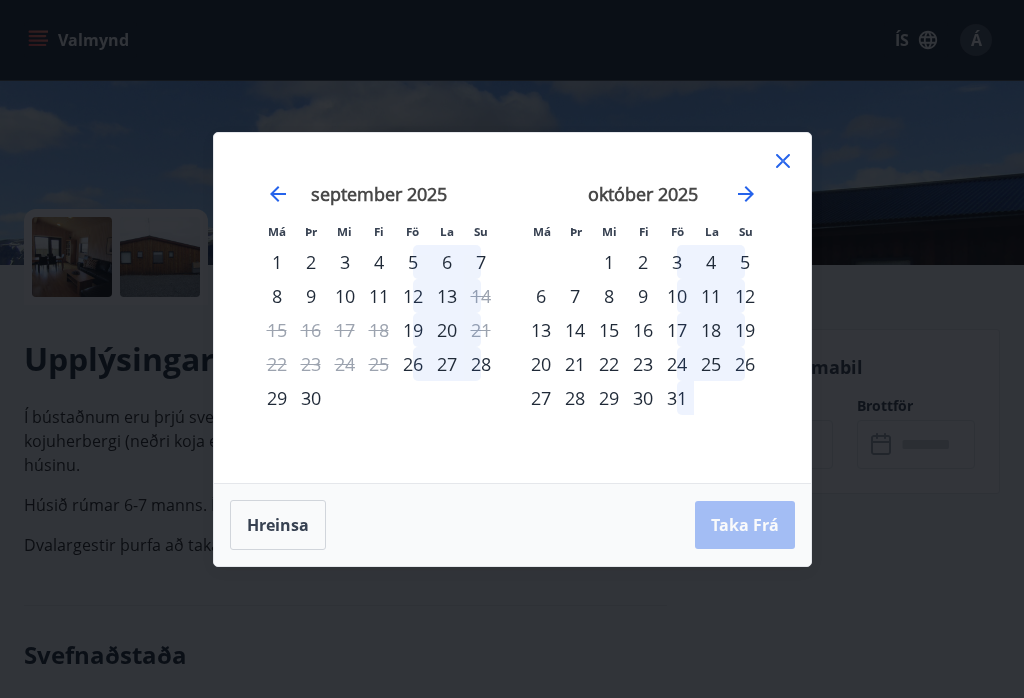 click 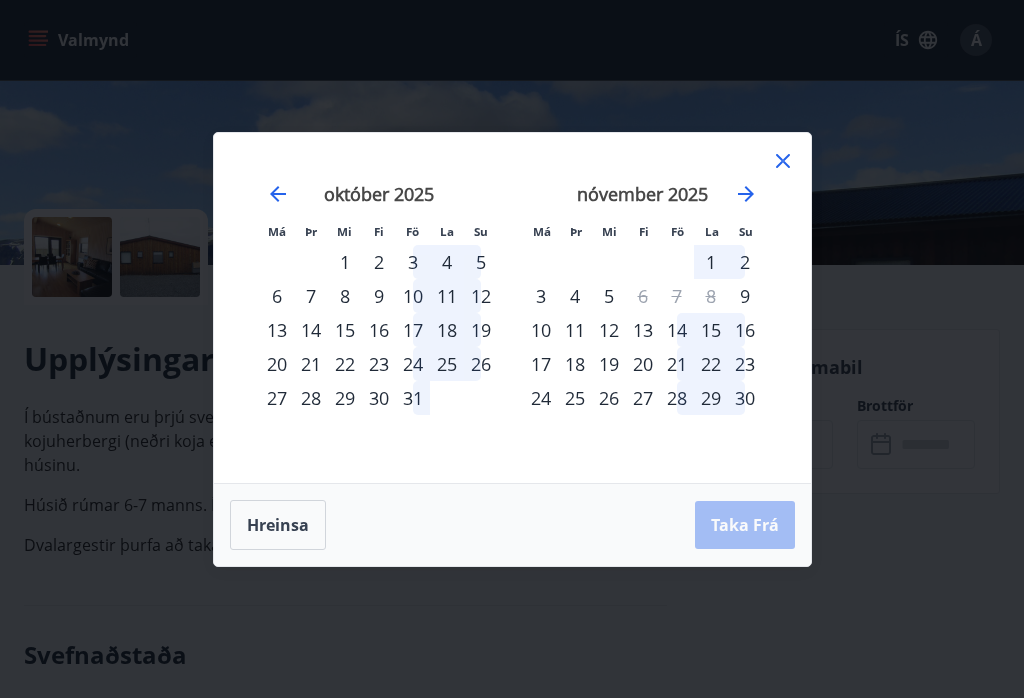 click 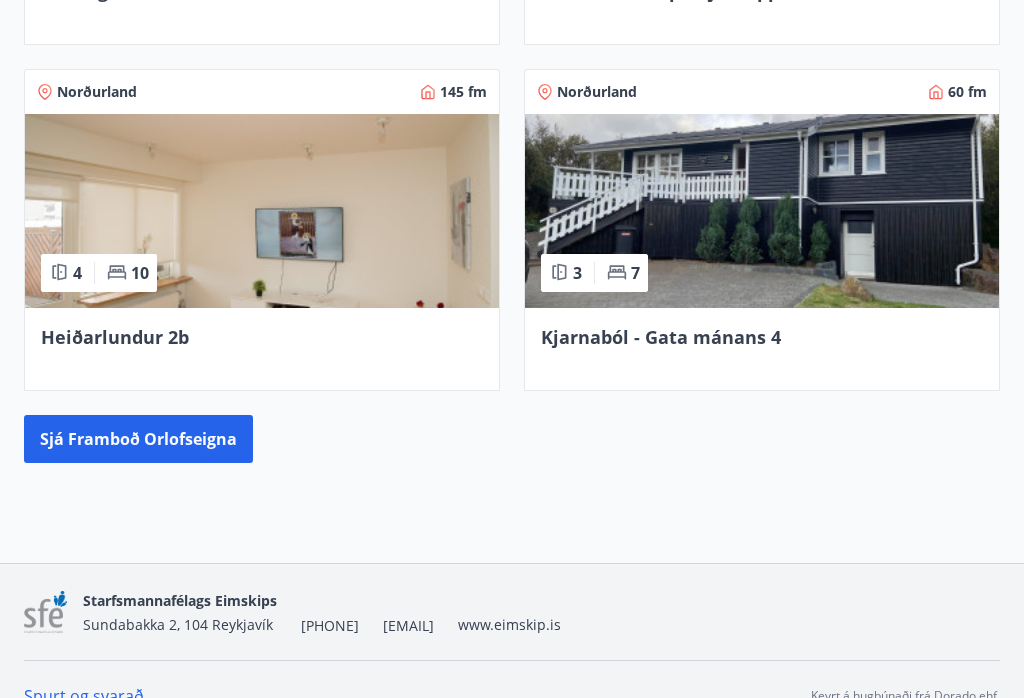 scroll, scrollTop: 979, scrollLeft: 0, axis: vertical 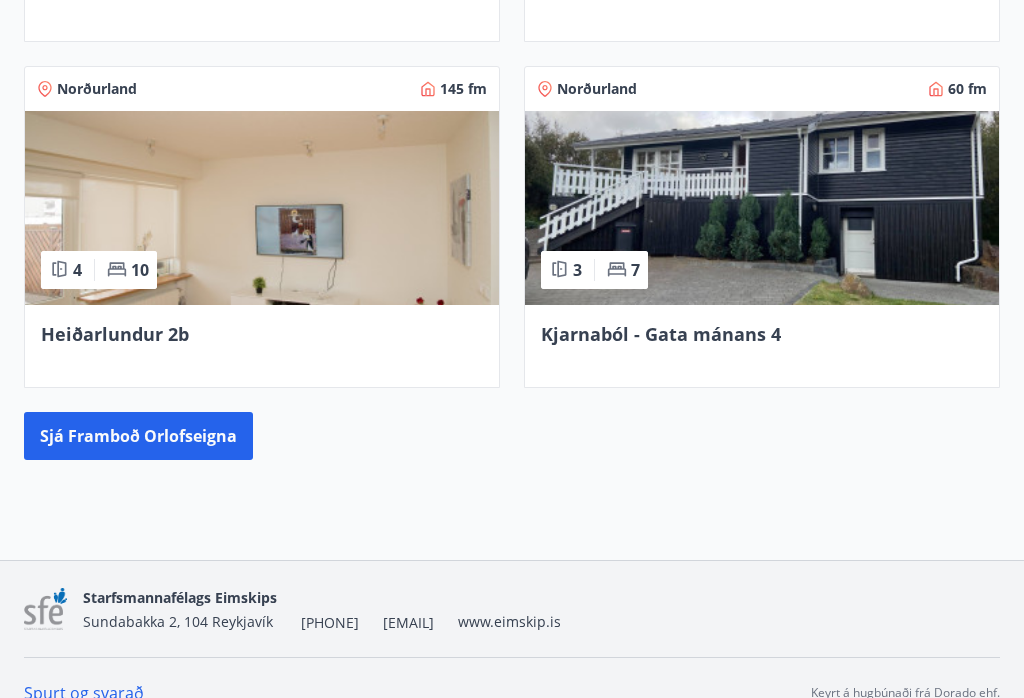 click on "Sjá framboð orlofseigna" at bounding box center (138, 436) 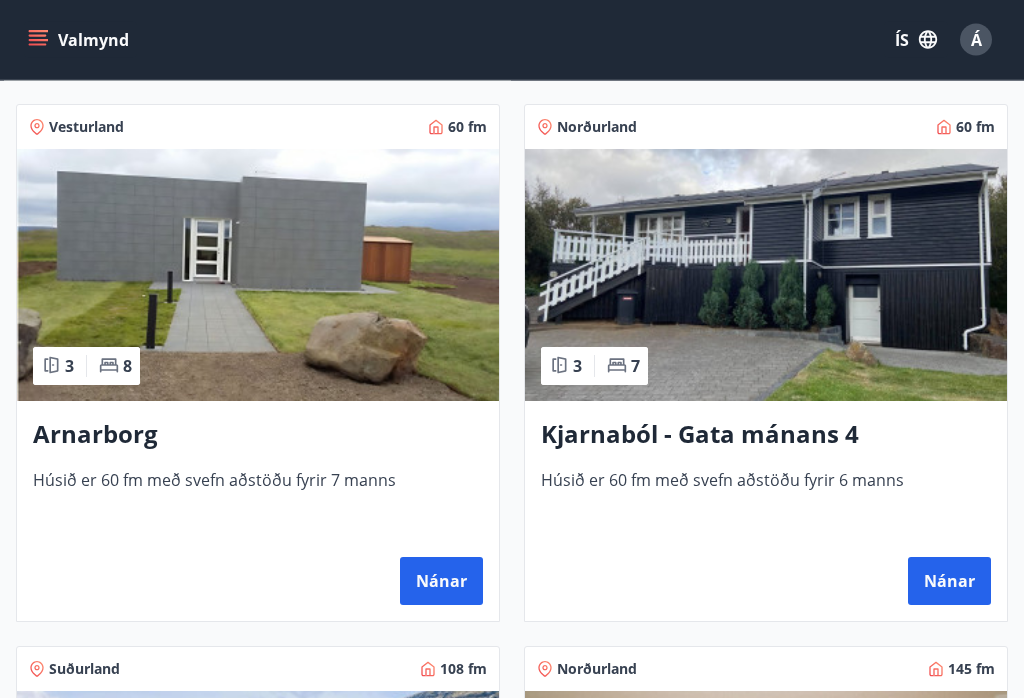 scroll, scrollTop: 1425, scrollLeft: 0, axis: vertical 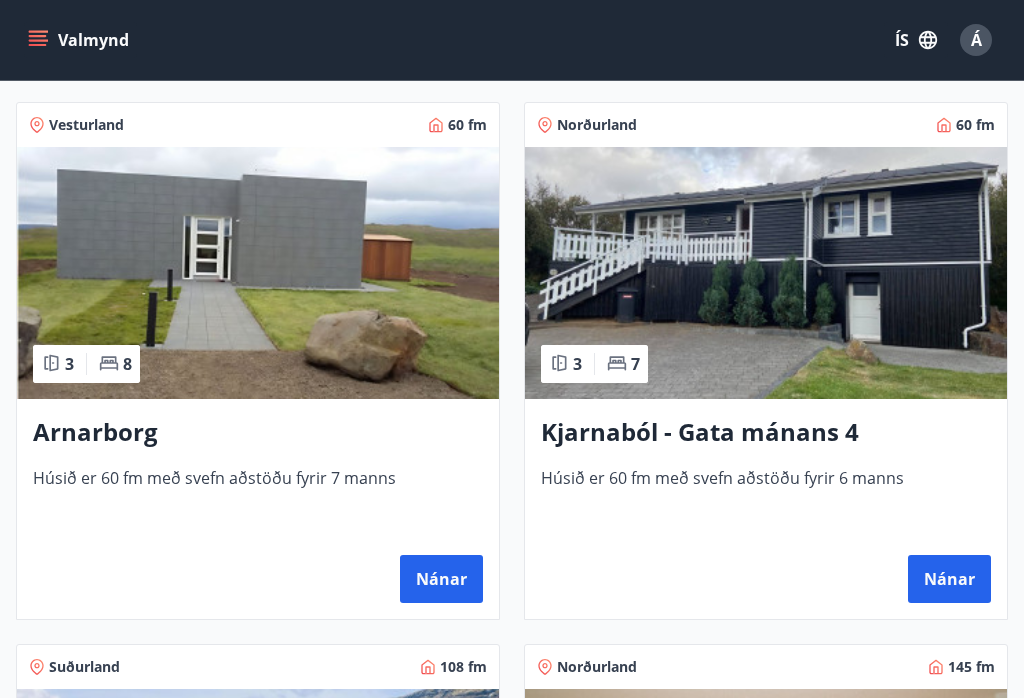 click at bounding box center (258, 273) 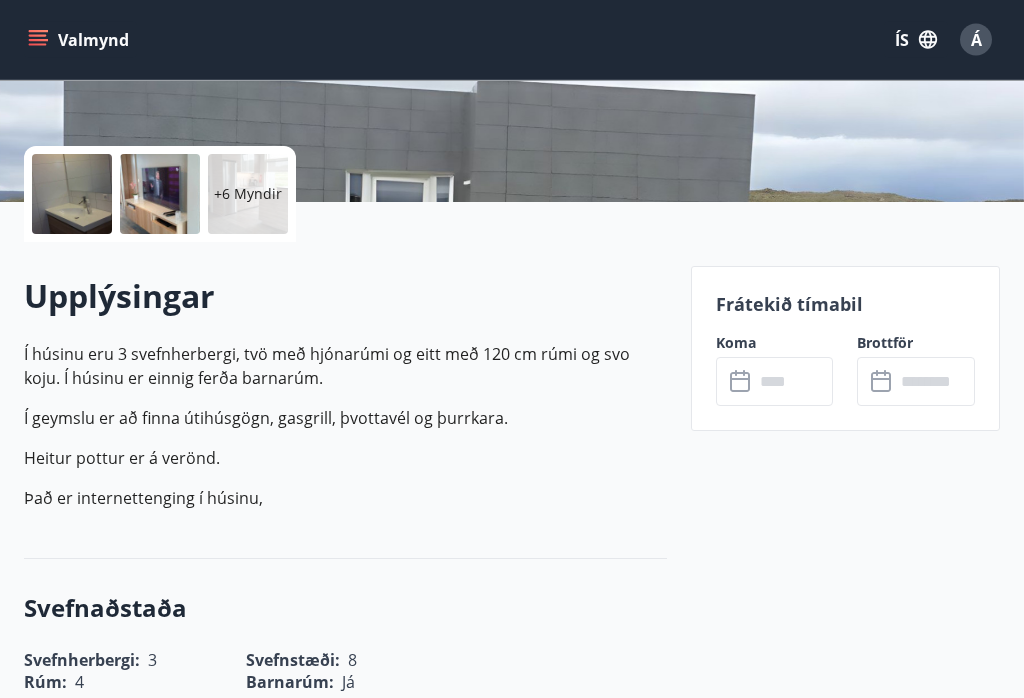 scroll, scrollTop: 398, scrollLeft: 0, axis: vertical 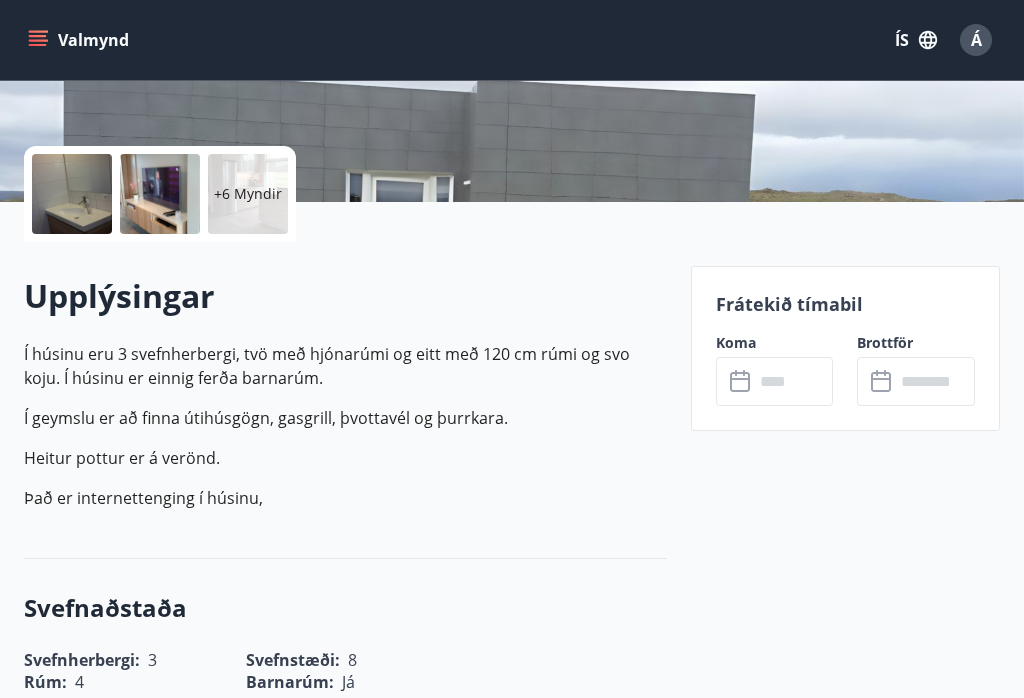 click at bounding box center [794, 381] 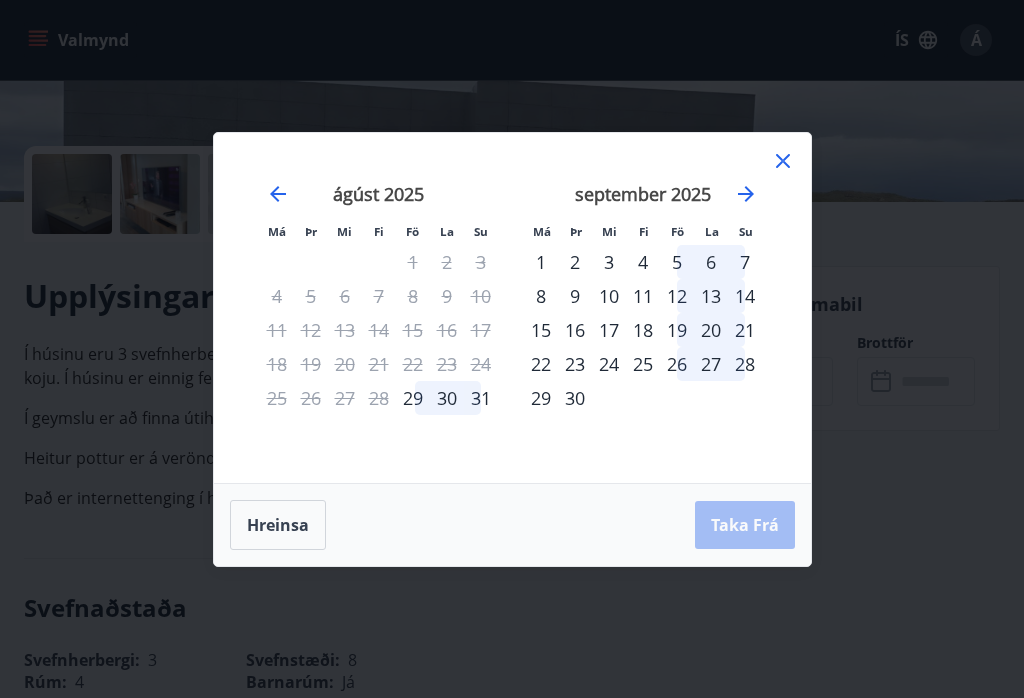 click 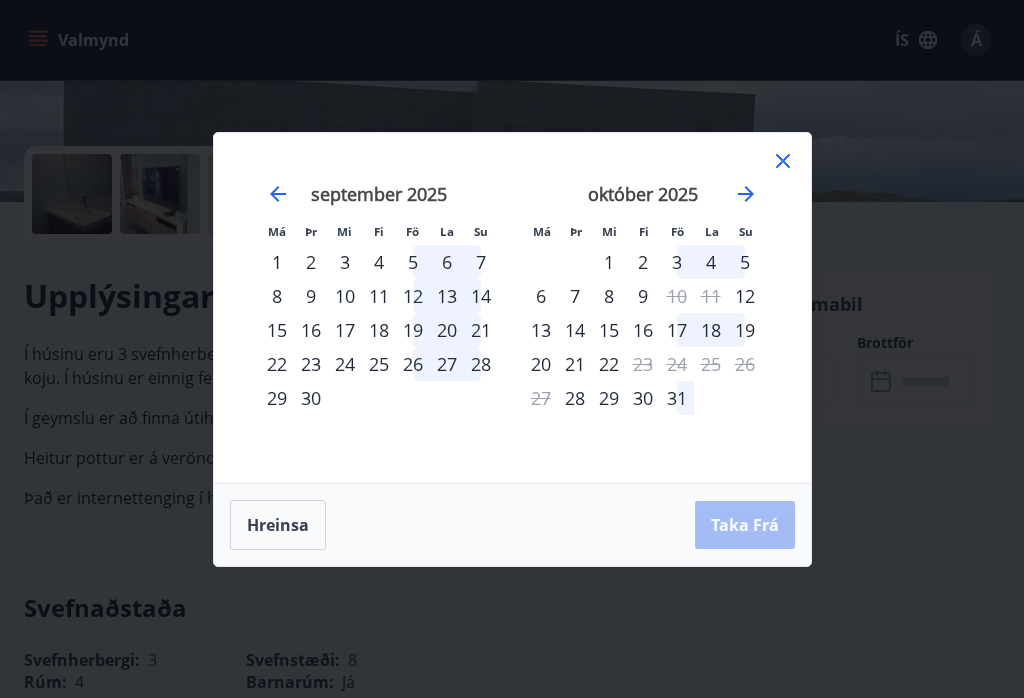 click 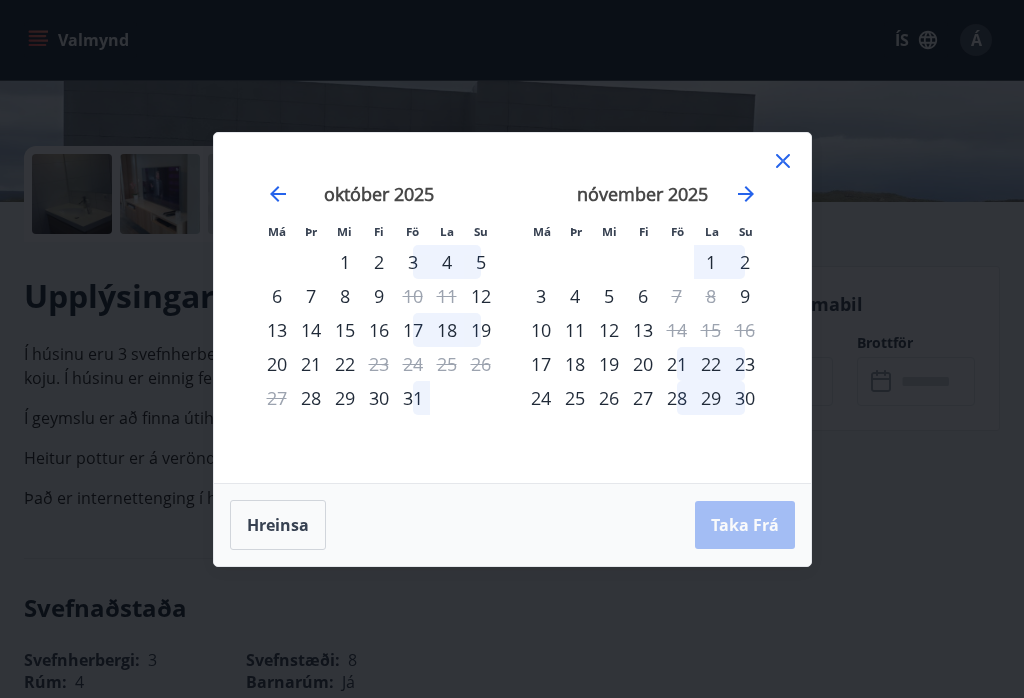 click 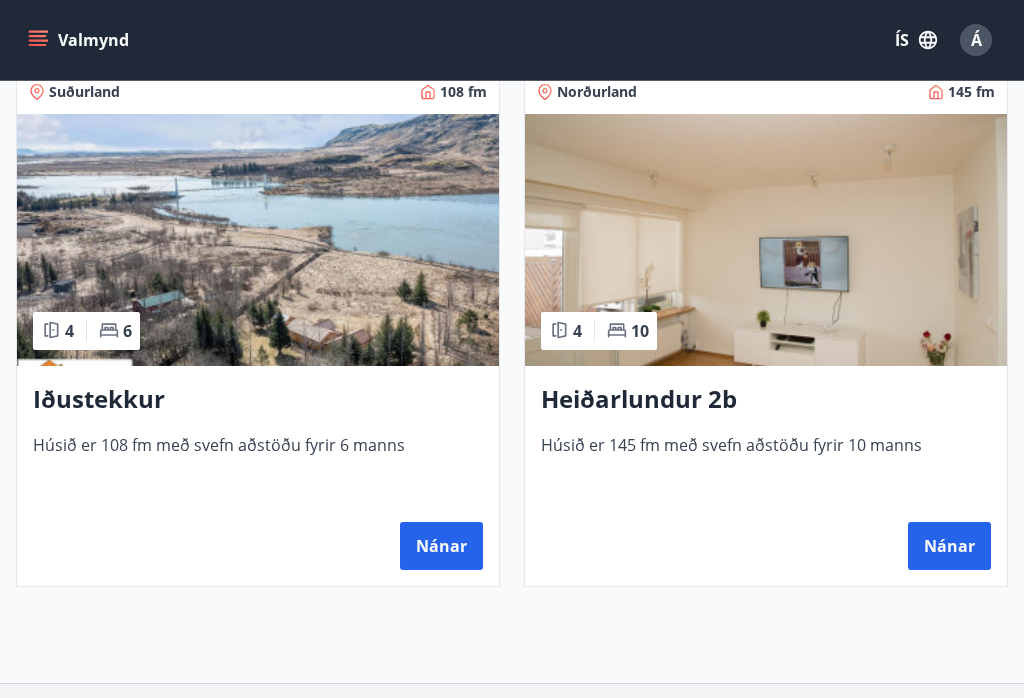 scroll, scrollTop: 2010, scrollLeft: 0, axis: vertical 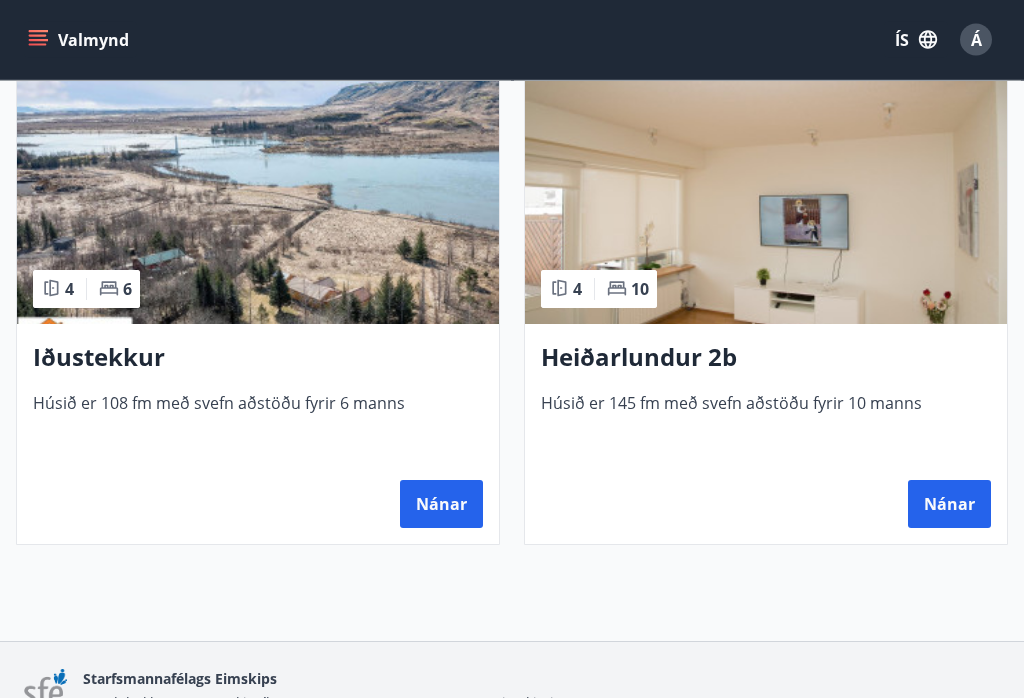 click at bounding box center (258, 199) 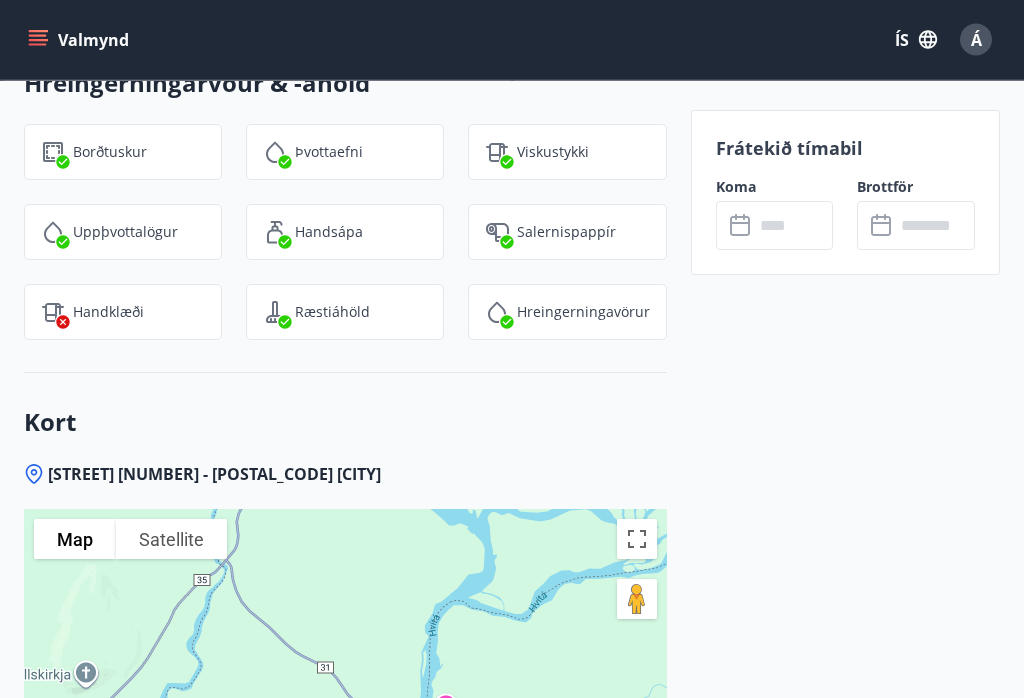 scroll, scrollTop: 2637, scrollLeft: 0, axis: vertical 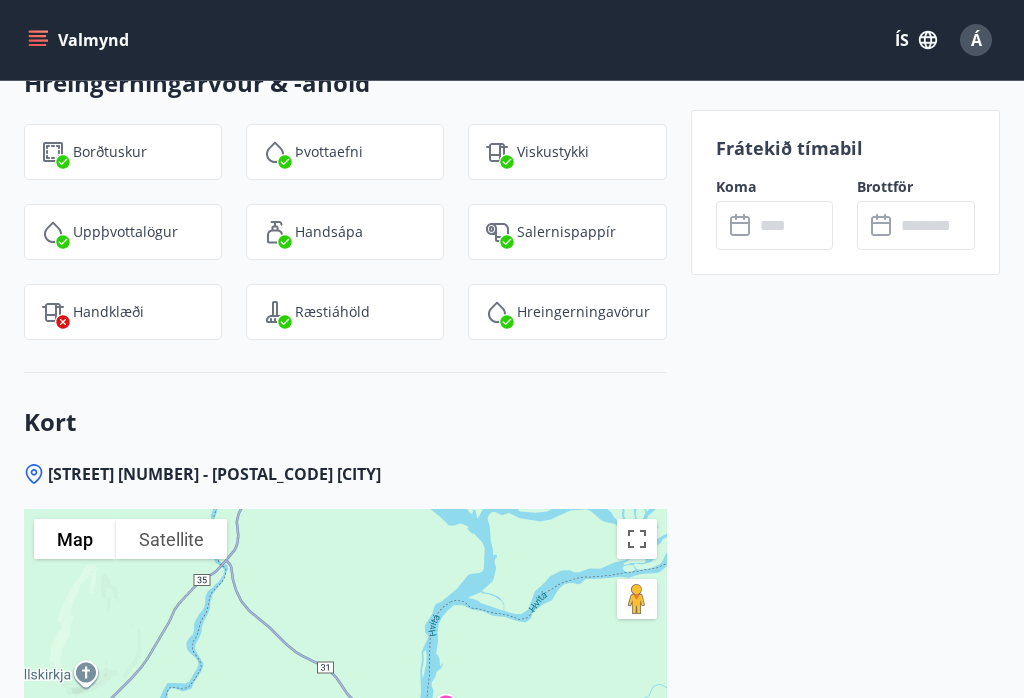 click at bounding box center [794, 225] 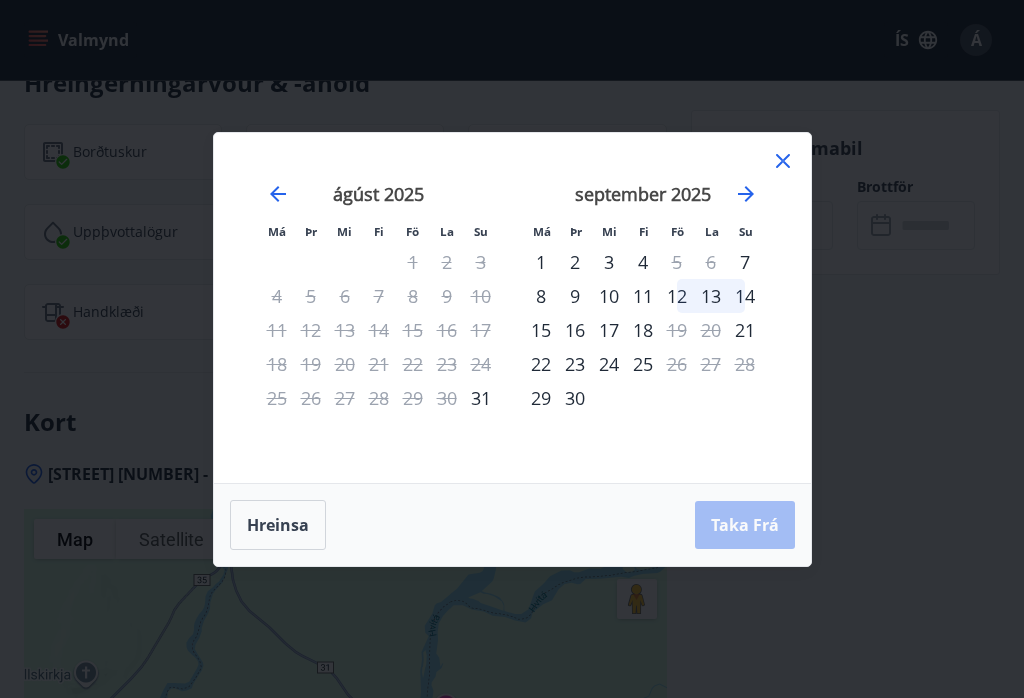 click 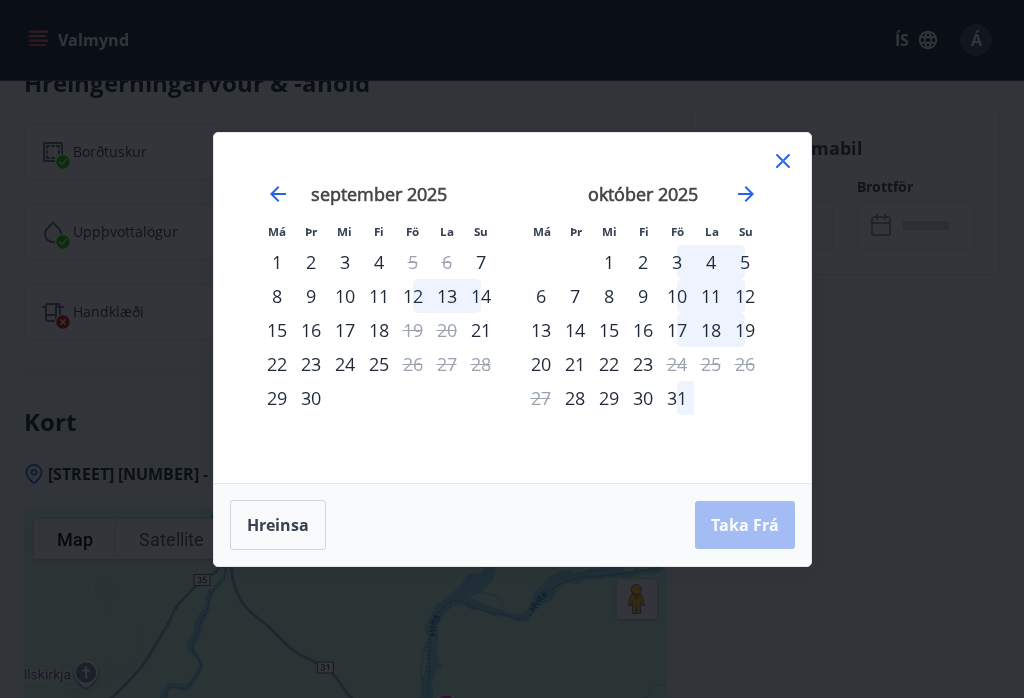 click 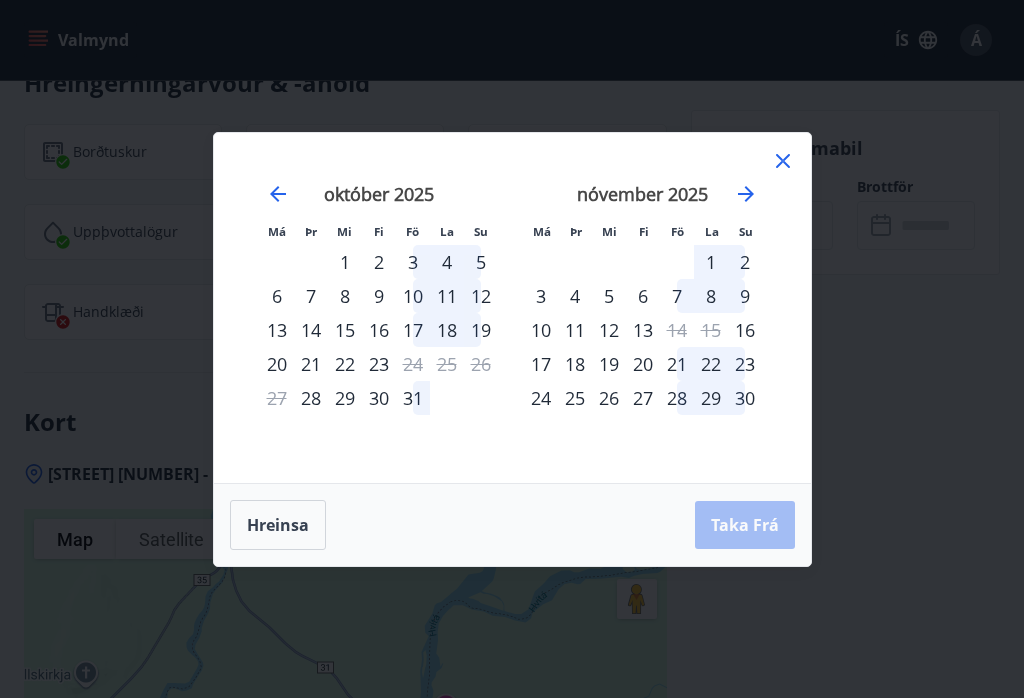 click 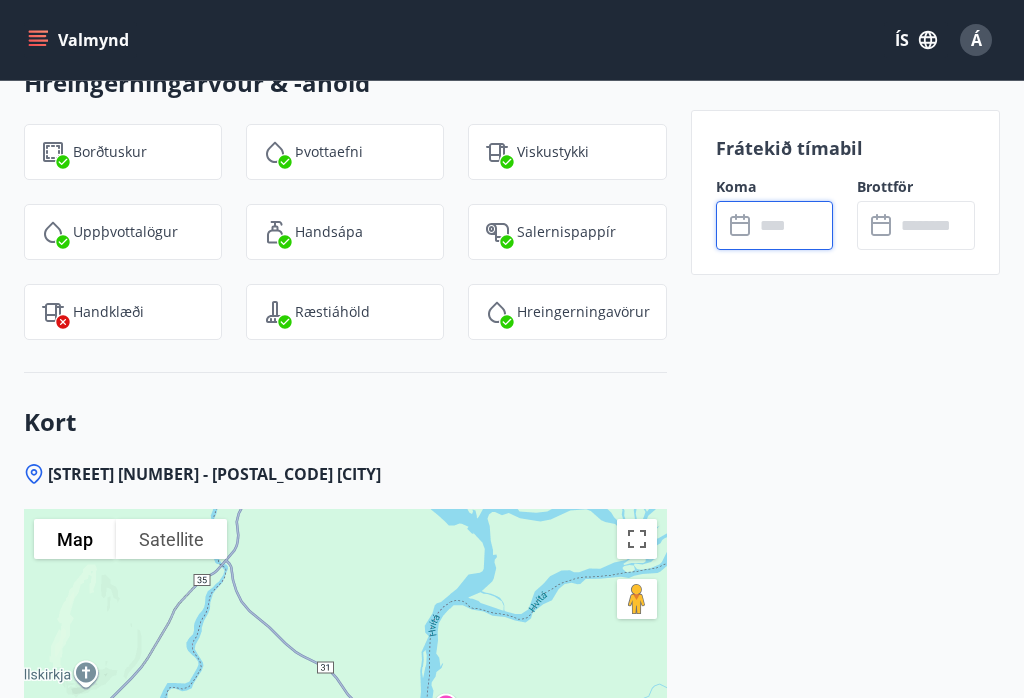 click on "Valmynd" at bounding box center [80, 40] 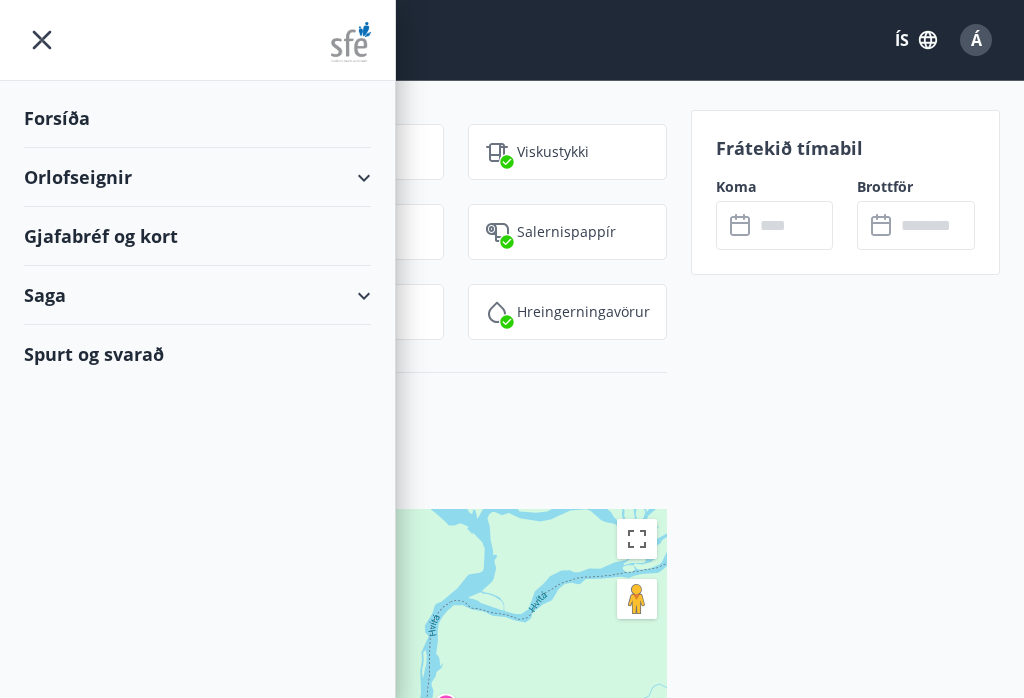 click on "Saga" at bounding box center [197, 295] 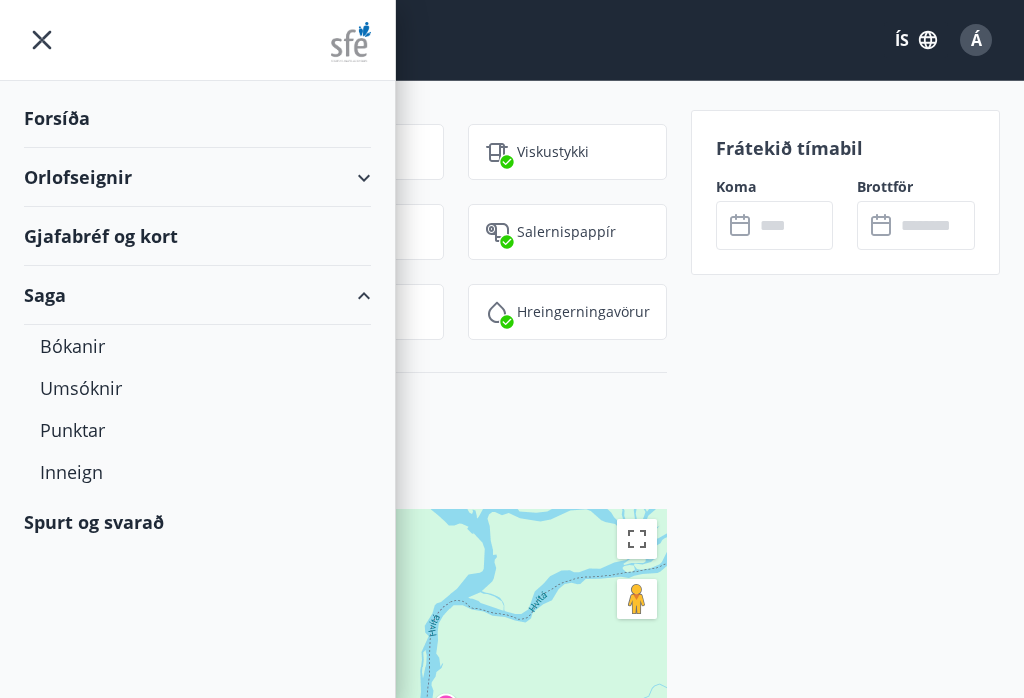 click on "Punktar" at bounding box center [197, 430] 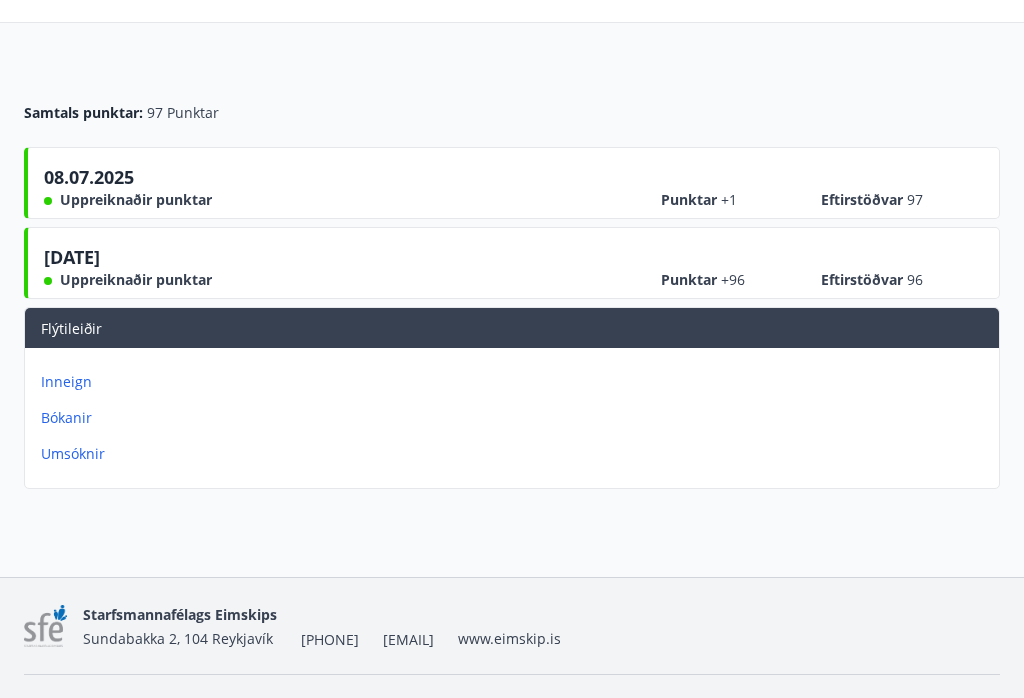 scroll, scrollTop: 157, scrollLeft: 0, axis: vertical 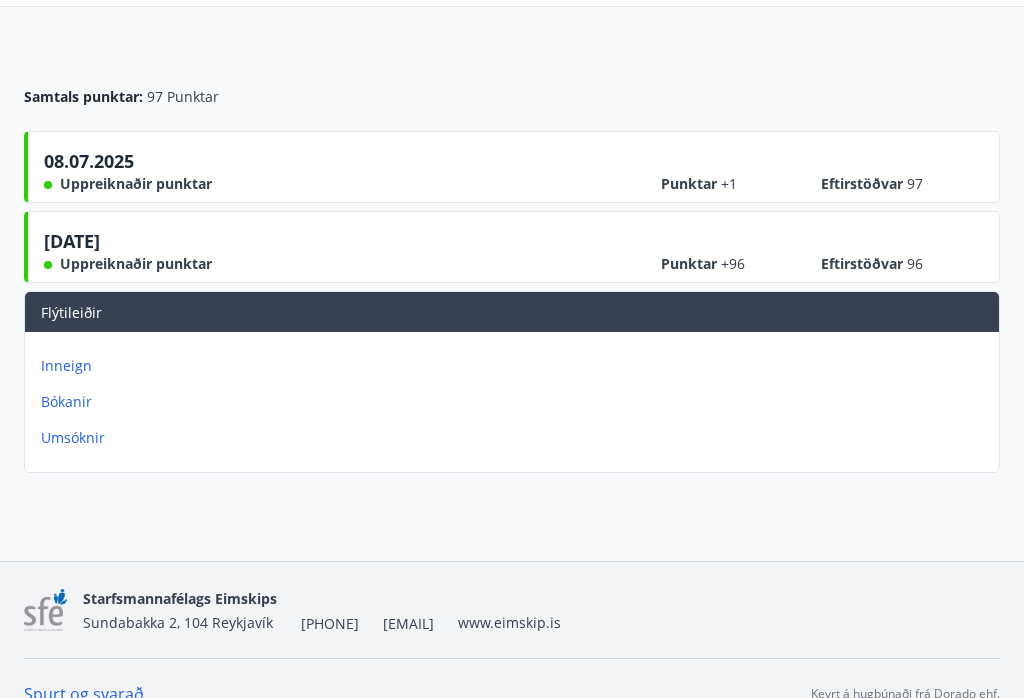 click on "Inneign" at bounding box center [516, 366] 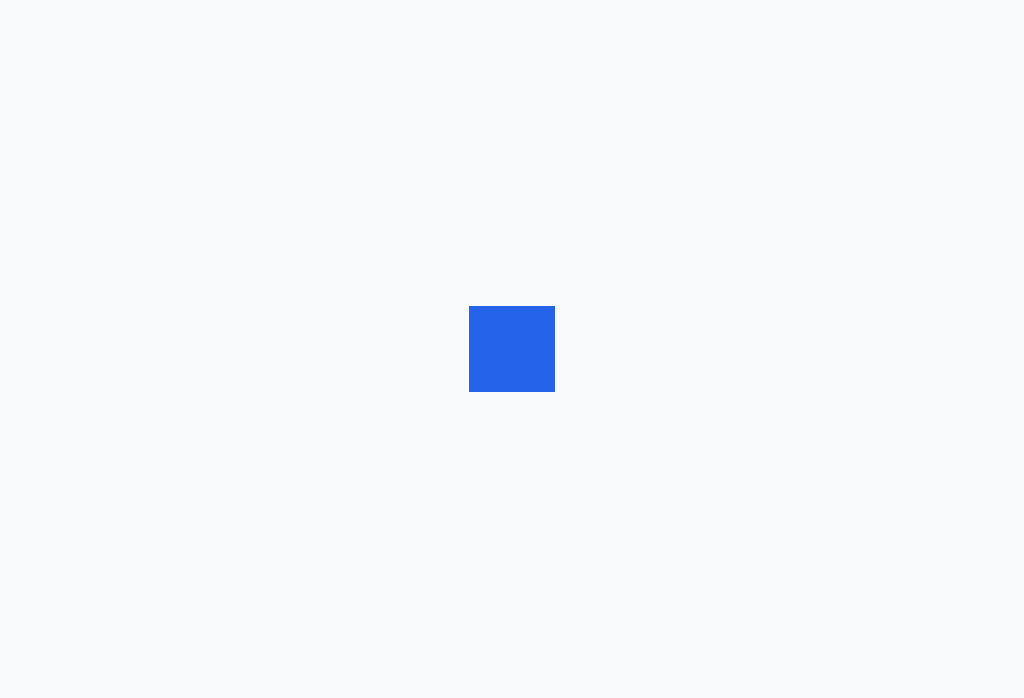 scroll, scrollTop: 0, scrollLeft: 0, axis: both 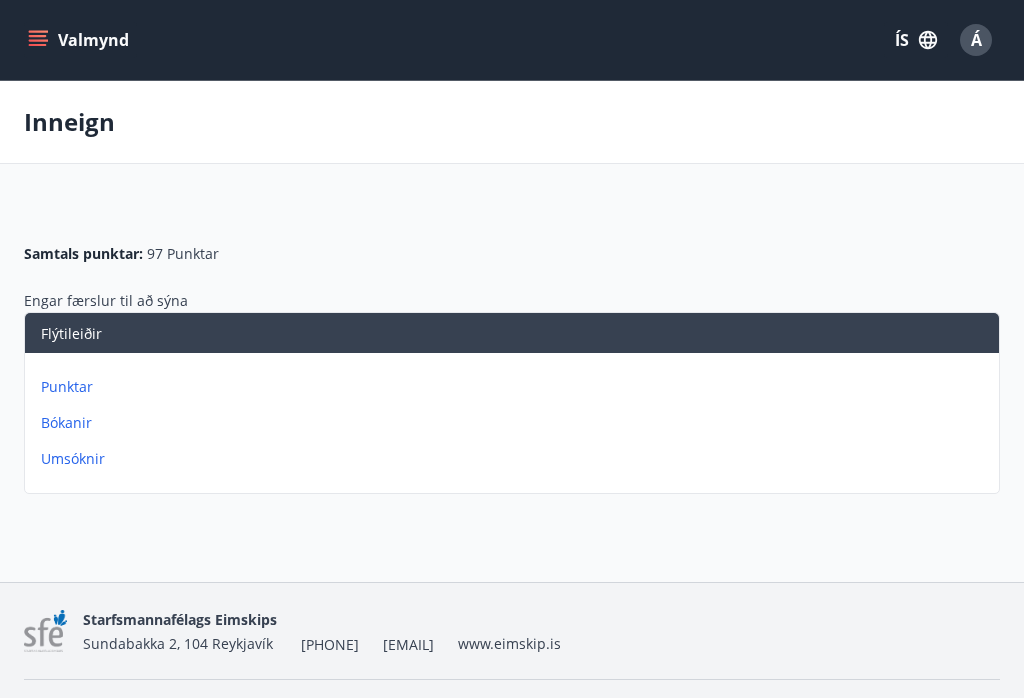 click on "Bókanir" at bounding box center (516, 423) 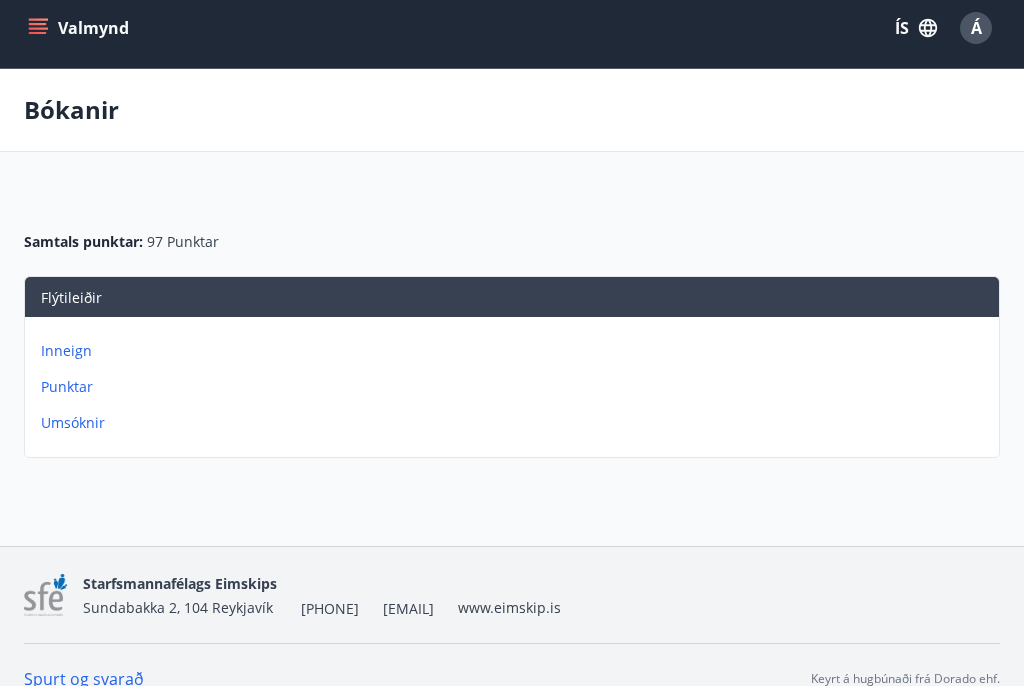 scroll, scrollTop: 3, scrollLeft: 0, axis: vertical 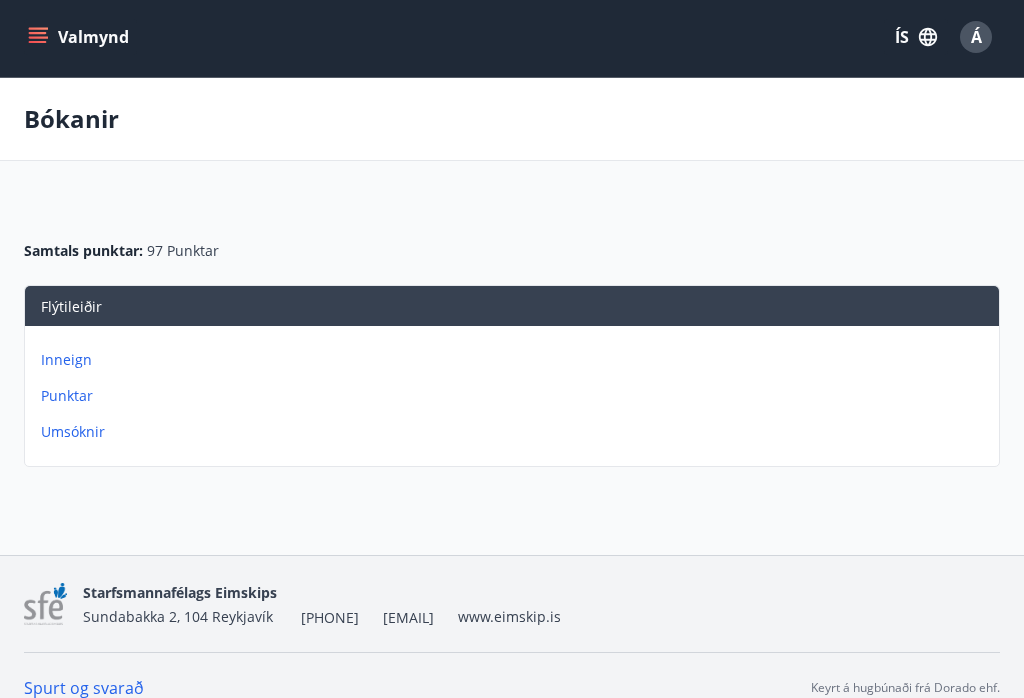click on "Umsóknir" at bounding box center (516, 432) 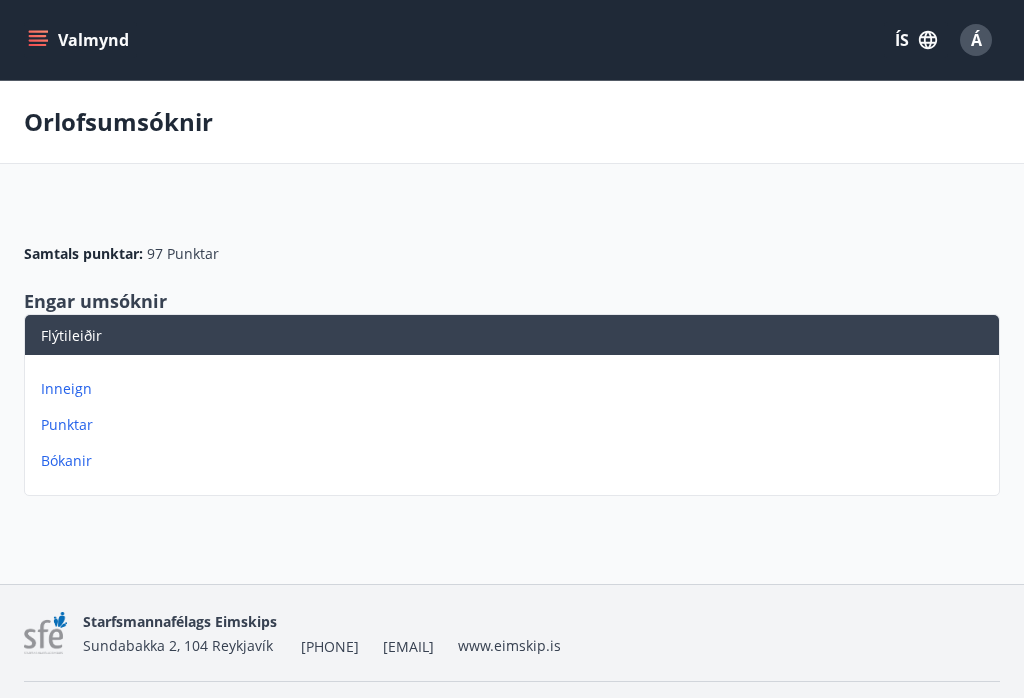 click on "Valmynd" at bounding box center [80, 40] 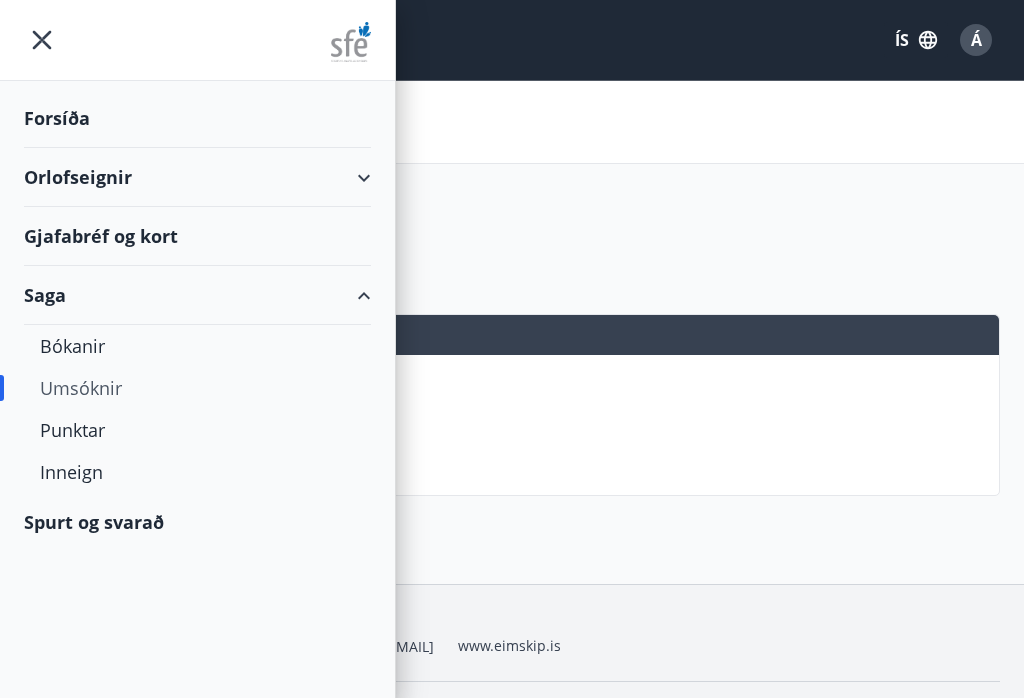 click on "Gjafabréf og kort" at bounding box center (197, 236) 